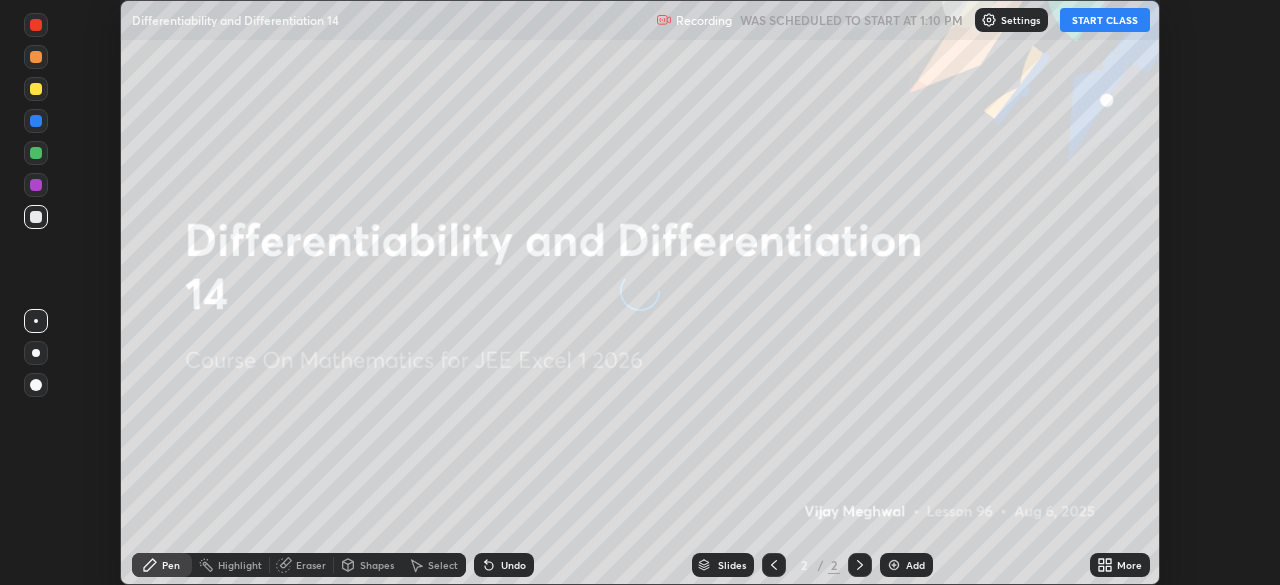 scroll, scrollTop: 0, scrollLeft: 0, axis: both 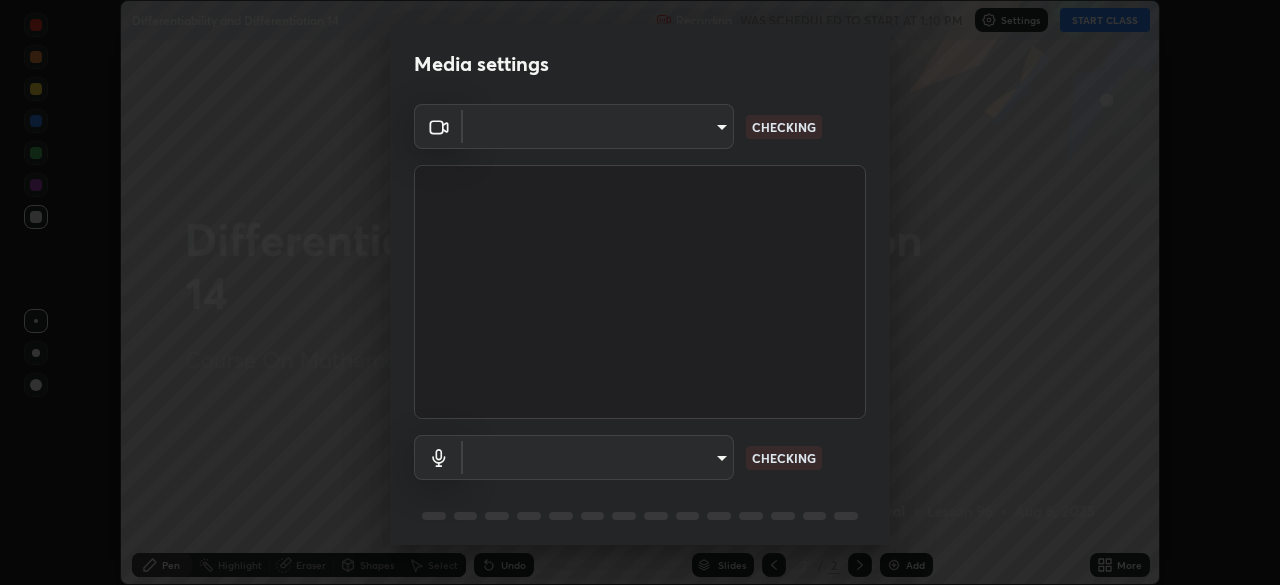 type on "7ffe746ce8ca42343a89eba51defe17308df5f7c8fbb39045481897f6e7d0854" 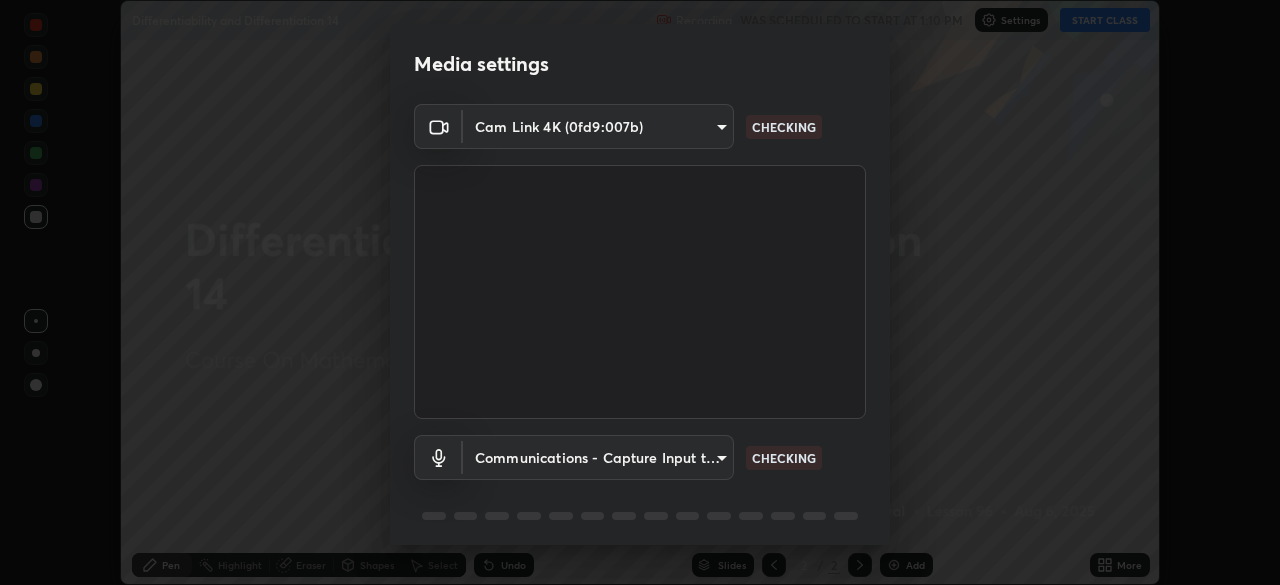 click on "Erase all Differentiability and Differentiation 14 Recording WAS SCHEDULED TO START AT  1:10 PM Settings START CLASS Setting up your live class Differentiability and Differentiation 14 • L96 of Course On Mathematics for JEE Excel 1 2026 [FIRST] [LAST] Pen Highlight Eraser Shapes Select Undo Slides 2 / 2 Add More No doubts shared Encourage your learners to ask a doubt for better clarity Report an issue Reason for reporting Buffering Chat not working Audio - Video sync issue Educator video quality low ​ Attach an image Report Media settings Cam Link 4K (0fd9:007b) [HASH] CHECKING Communications - Capture Input terminal (Digital Array MIC) communications CHECKING 1 / 5 Next" at bounding box center (640, 292) 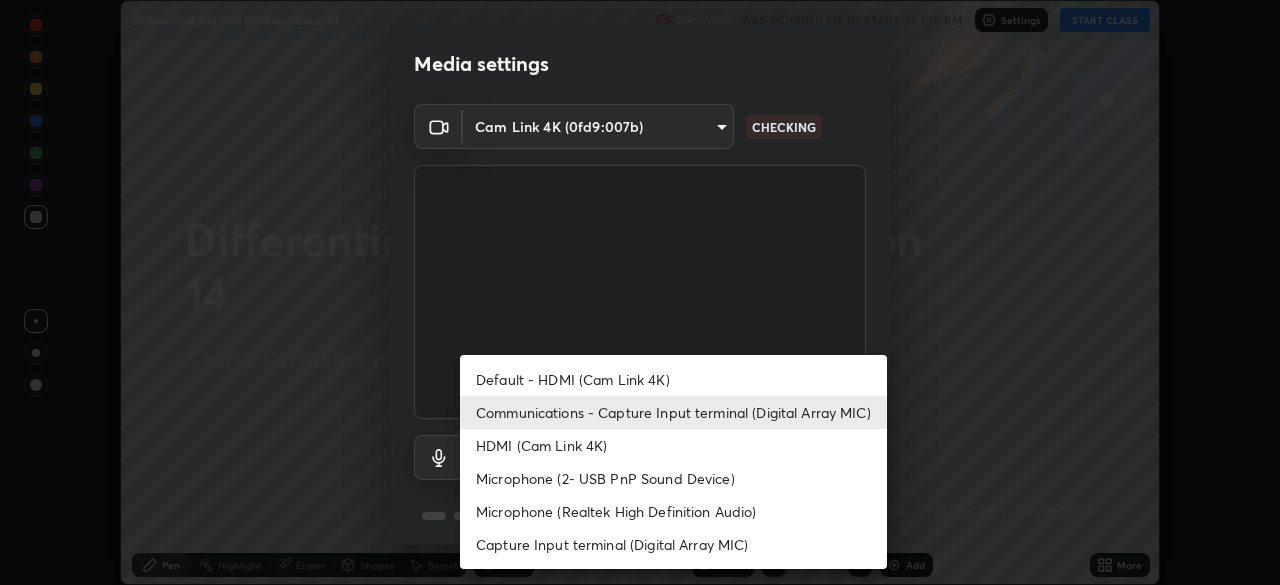 click on "Communications - Capture Input terminal (Digital Array MIC)" at bounding box center (673, 412) 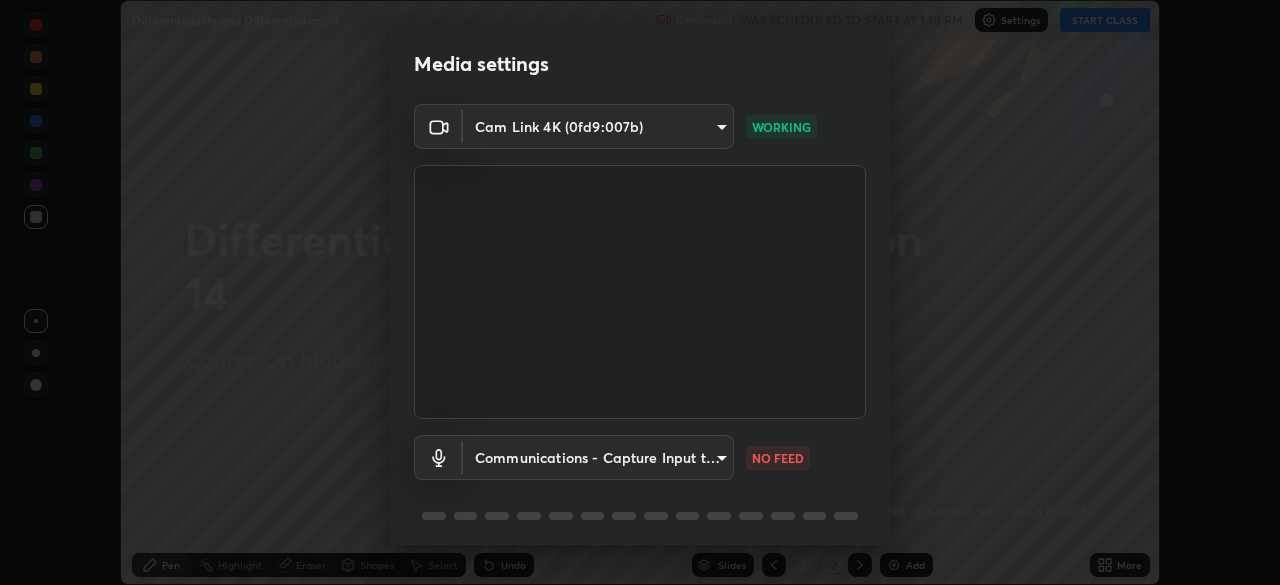 click on "Erase all Differentiability and Differentiation 14 Recording WAS SCHEDULED TO START AT  1:10 PM Settings START CLASS Setting up your live class Differentiability and Differentiation 14 • L96 of Course On Mathematics for JEE Excel 1 2026 [FIRST] [LAST] Pen Highlight Eraser Shapes Select Undo Slides 2 / 2 Add More No doubts shared Encourage your learners to ask a doubt for better clarity Report an issue Reason for reporting Buffering Chat not working Audio - Video sync issue Educator video quality low ​ Attach an image Report Media settings Cam Link 4K (0fd9:007b) [HASH] WORKING Communications - Capture Input terminal (Digital Array MIC) communications NO FEED 1 / 5 Next" at bounding box center [640, 292] 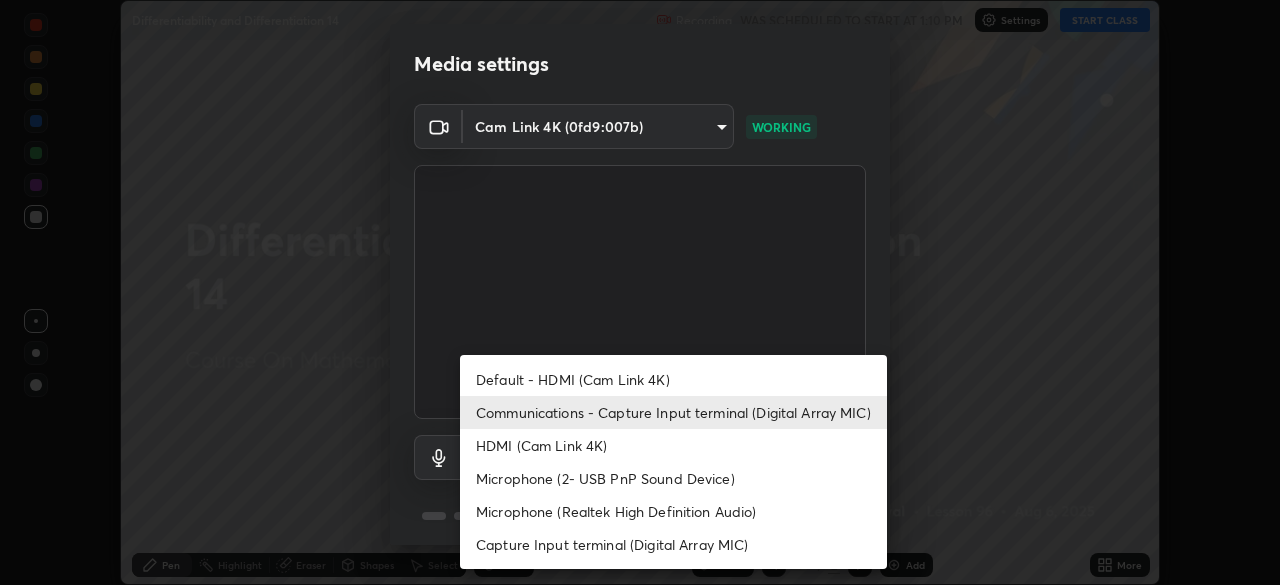 click on "HDMI (Cam Link 4K)" at bounding box center [673, 445] 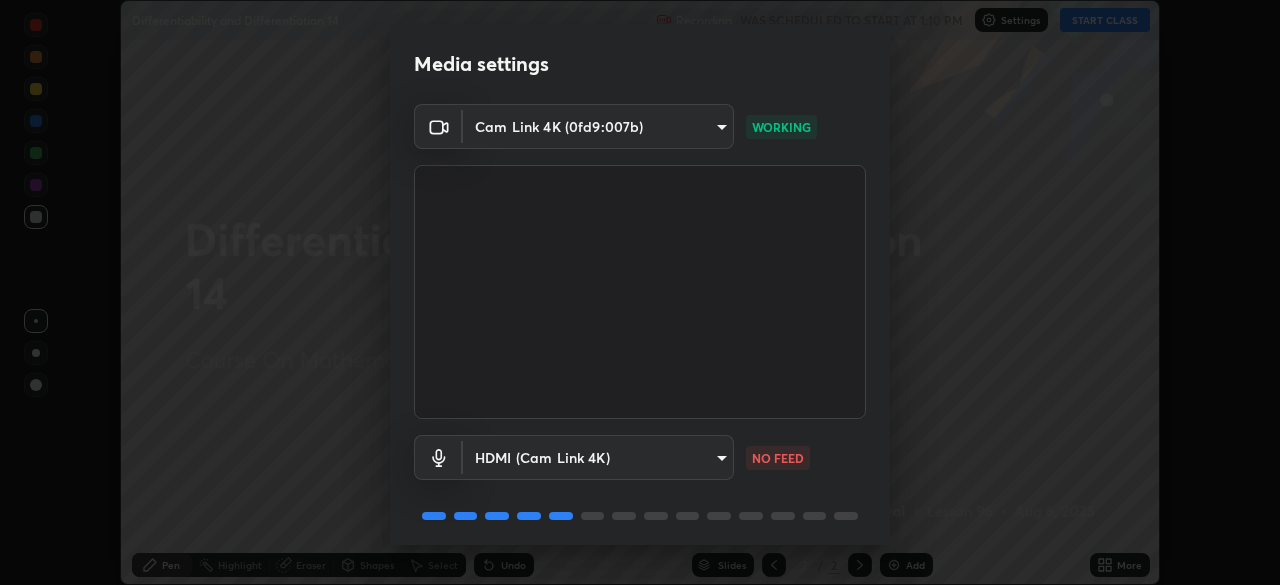 click on "Erase all Differentiability and Differentiation 14 Recording WAS SCHEDULED TO START AT  1:10 PM Settings START CLASS Setting up your live class Differentiability and Differentiation 14 • L96 of Course On Mathematics for JEE Excel 1 2026 [FIRST] [LAST] Pen Highlight Eraser Shapes Select Undo Slides 2 / 2 Add More No doubts shared Encourage your learners to ask a doubt for better clarity Report an issue Reason for reporting Buffering Chat not working Audio - Video sync issue Educator video quality low ​ Attach an image Report Media settings Cam Link 4K (0fd9:007b) [HASH] WORKING HDMI (Cam Link 4K) [HASH] NO FEED 1 / 5 Next" at bounding box center (640, 292) 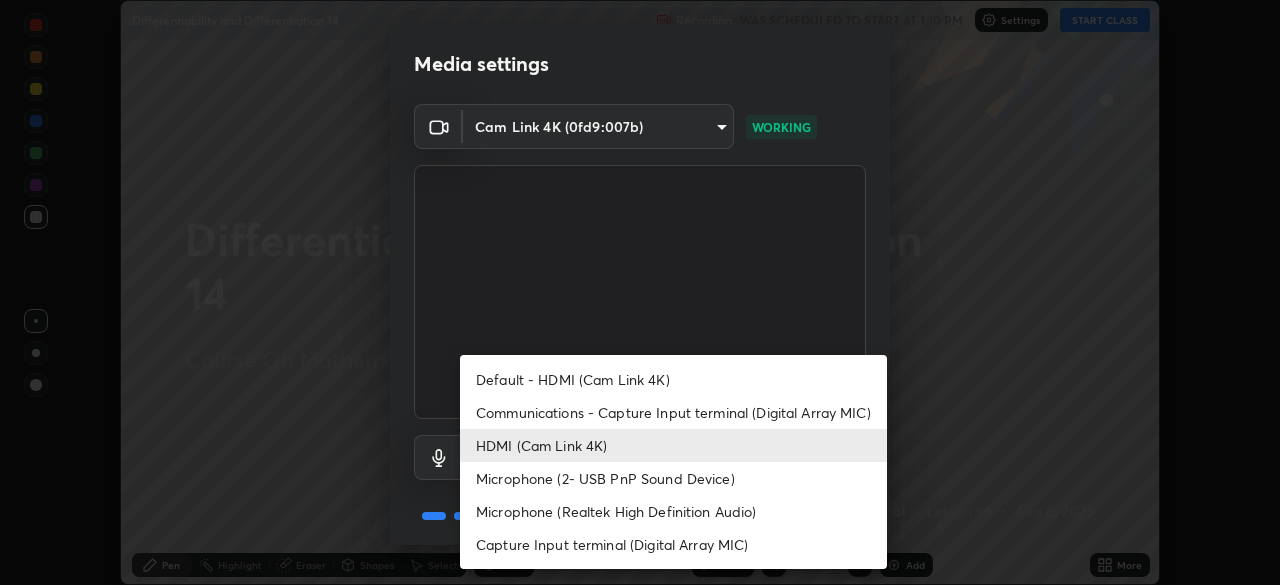 click on "Communications - Capture Input terminal (Digital Array MIC)" at bounding box center (673, 412) 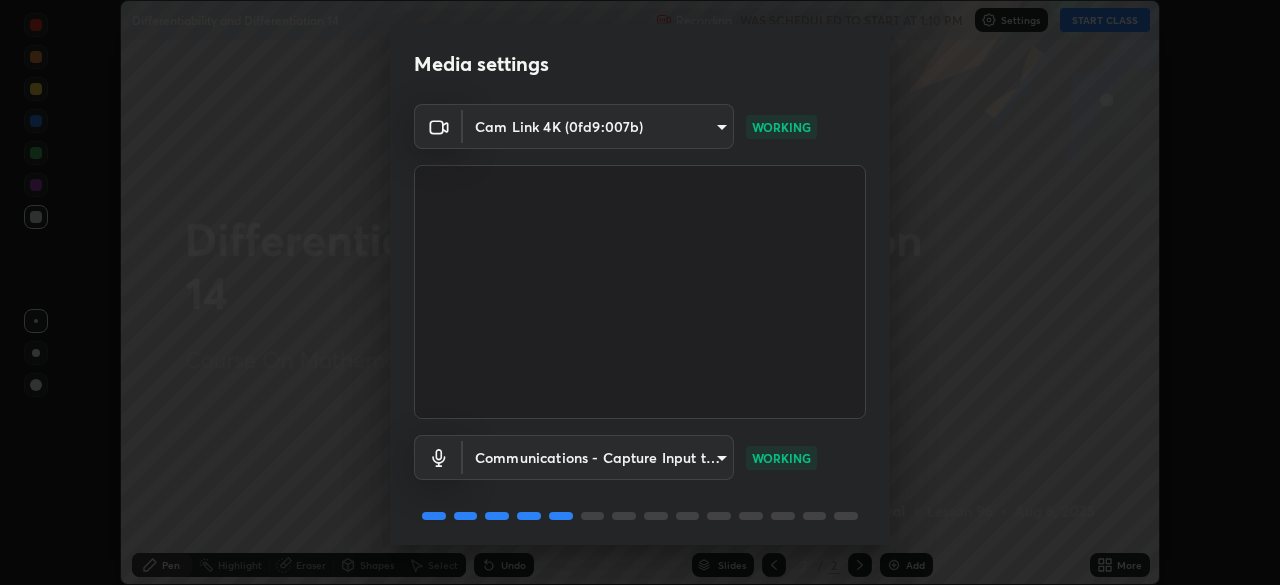 scroll, scrollTop: 71, scrollLeft: 0, axis: vertical 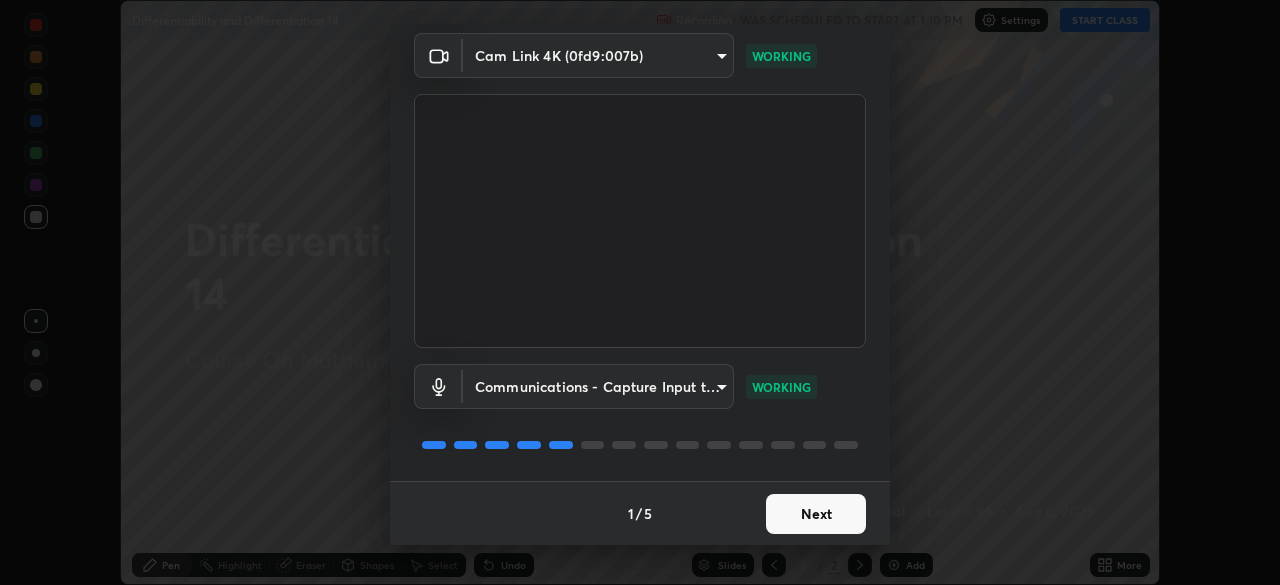 click on "Next" at bounding box center (816, 514) 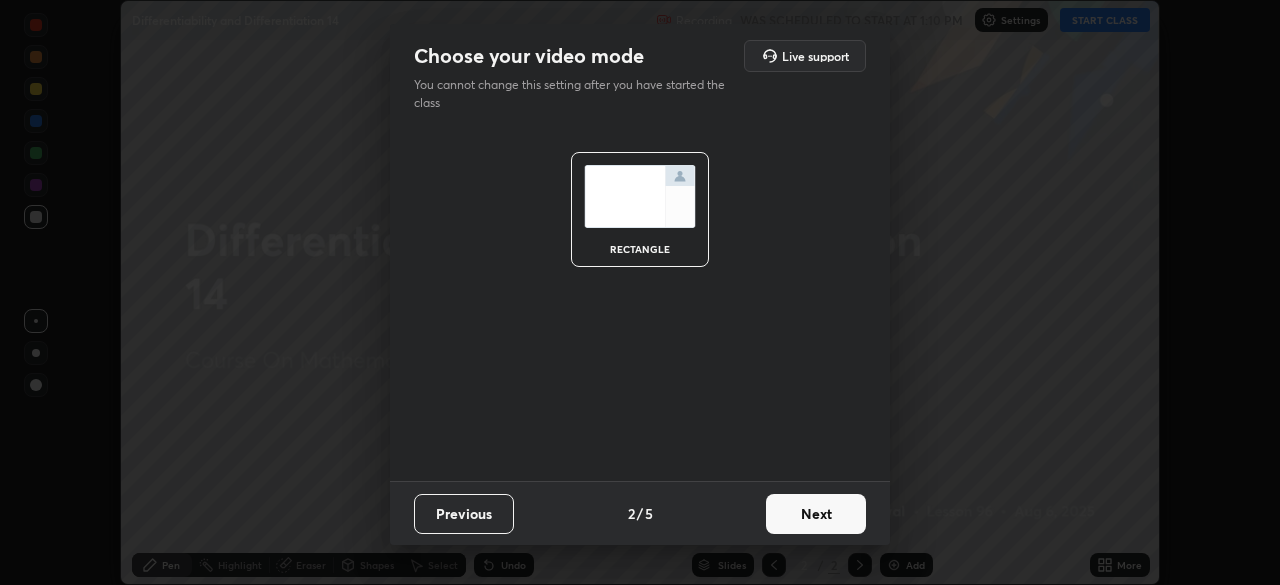 scroll, scrollTop: 0, scrollLeft: 0, axis: both 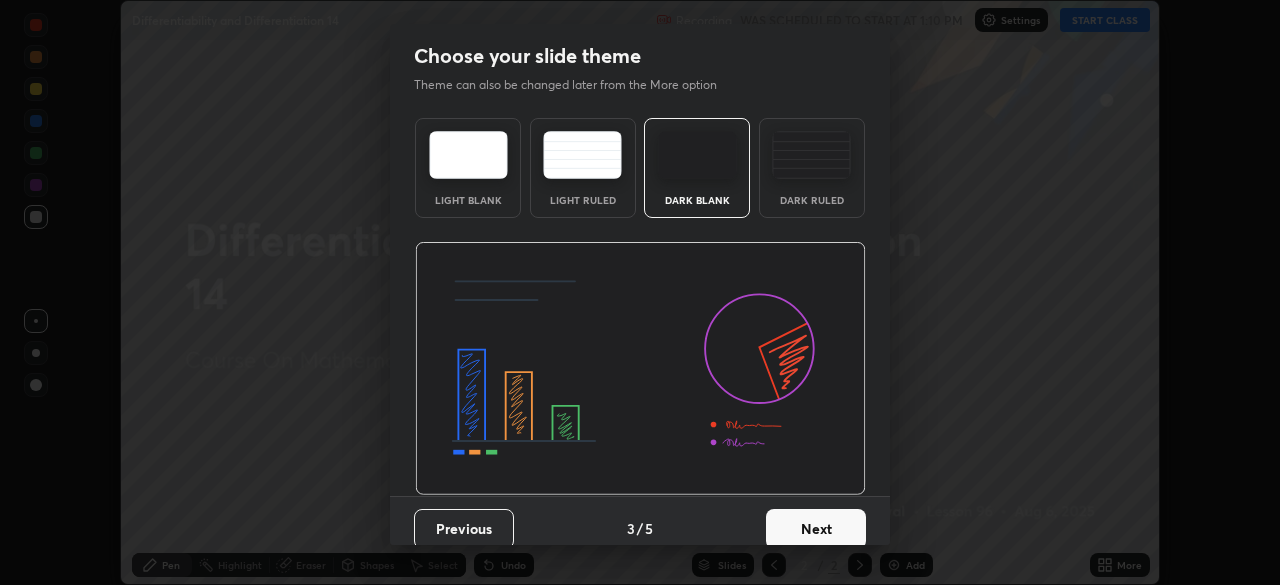 click on "Next" at bounding box center (816, 529) 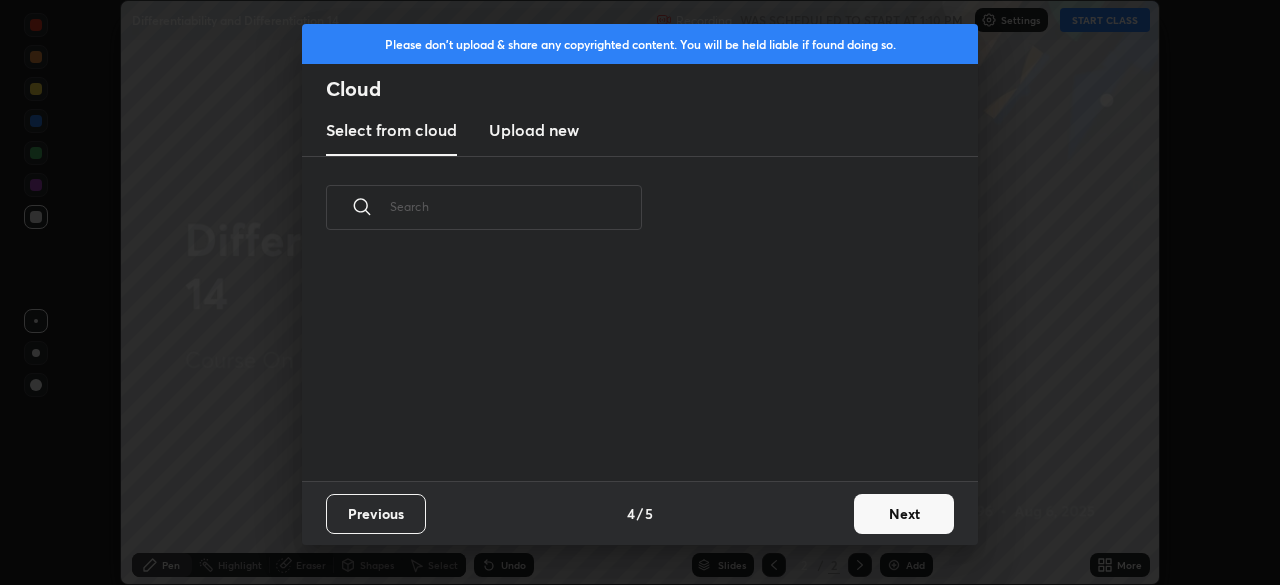 click on "Next" at bounding box center (904, 514) 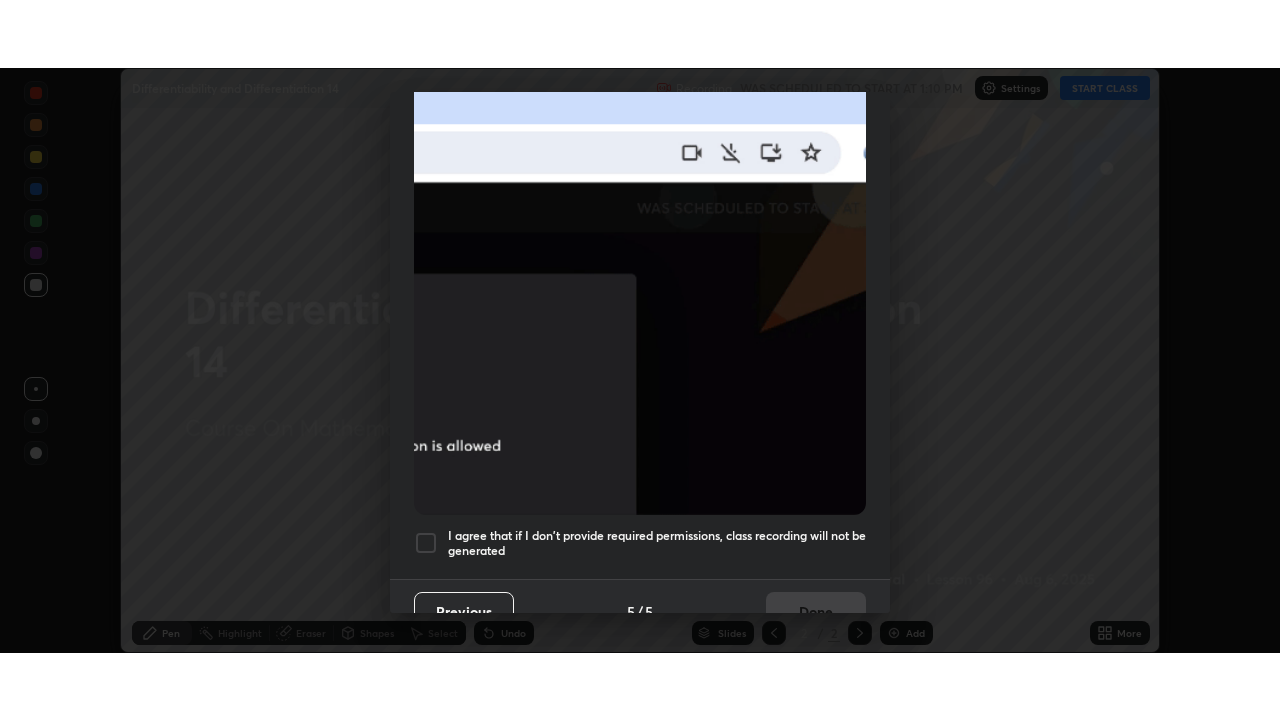 scroll, scrollTop: 479, scrollLeft: 0, axis: vertical 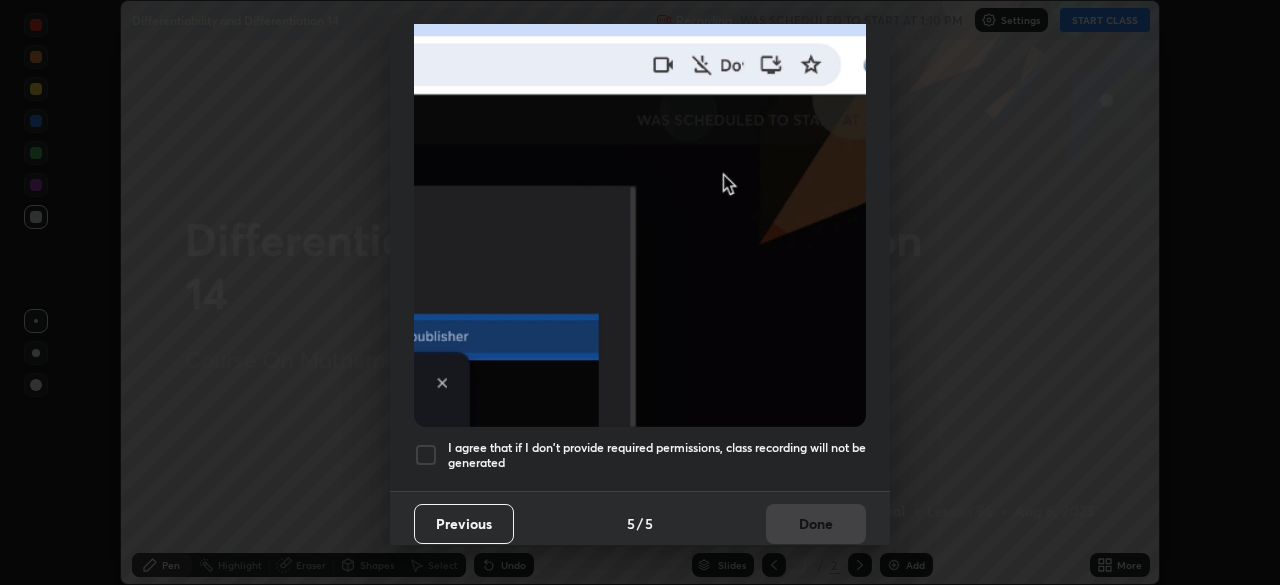 click at bounding box center (426, 455) 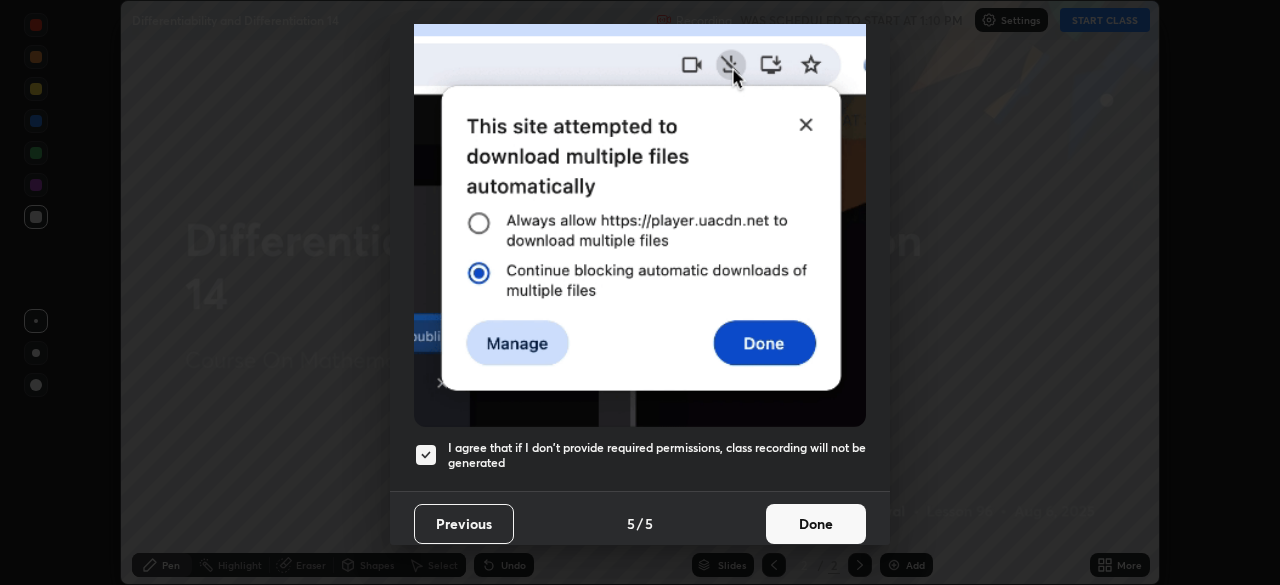click on "Done" at bounding box center (816, 524) 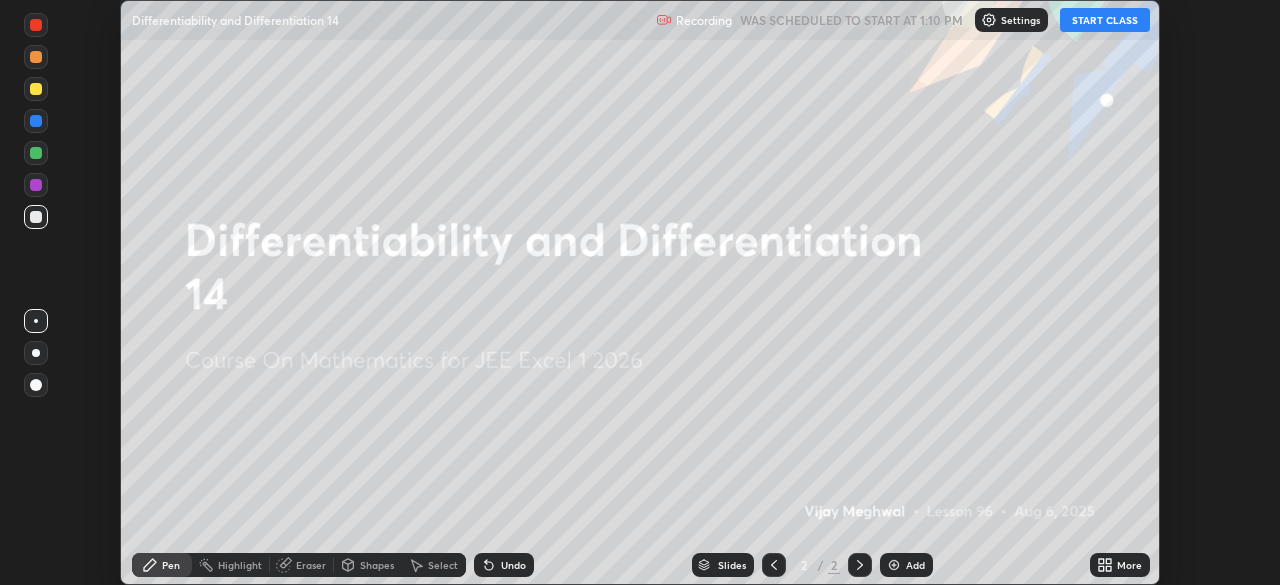 click on "START CLASS" at bounding box center (1105, 20) 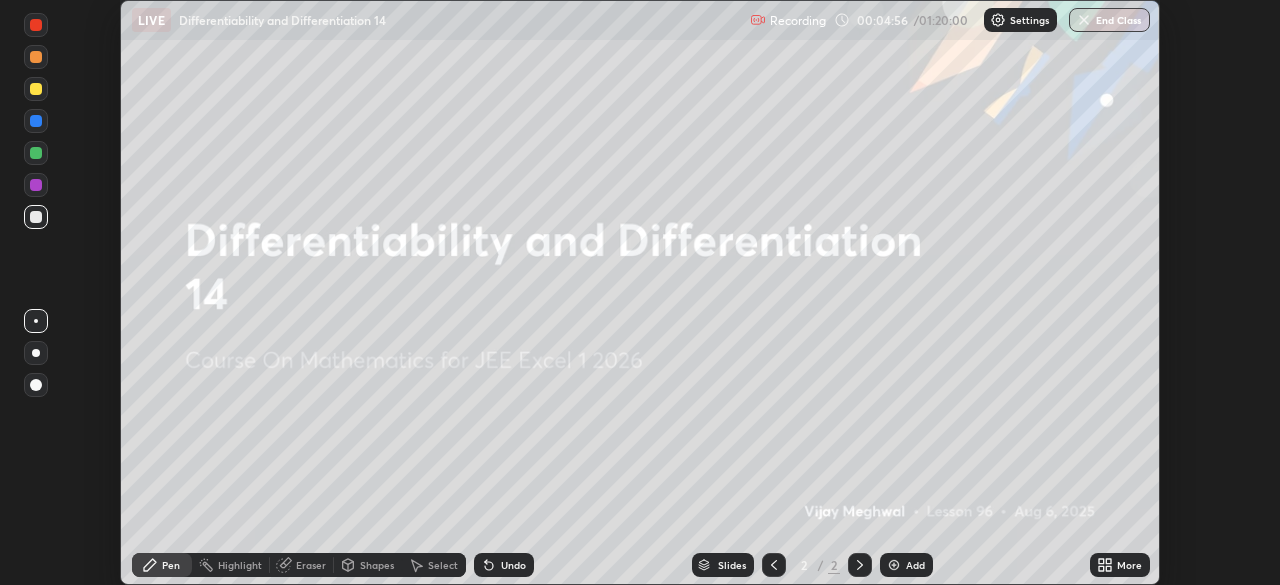 click 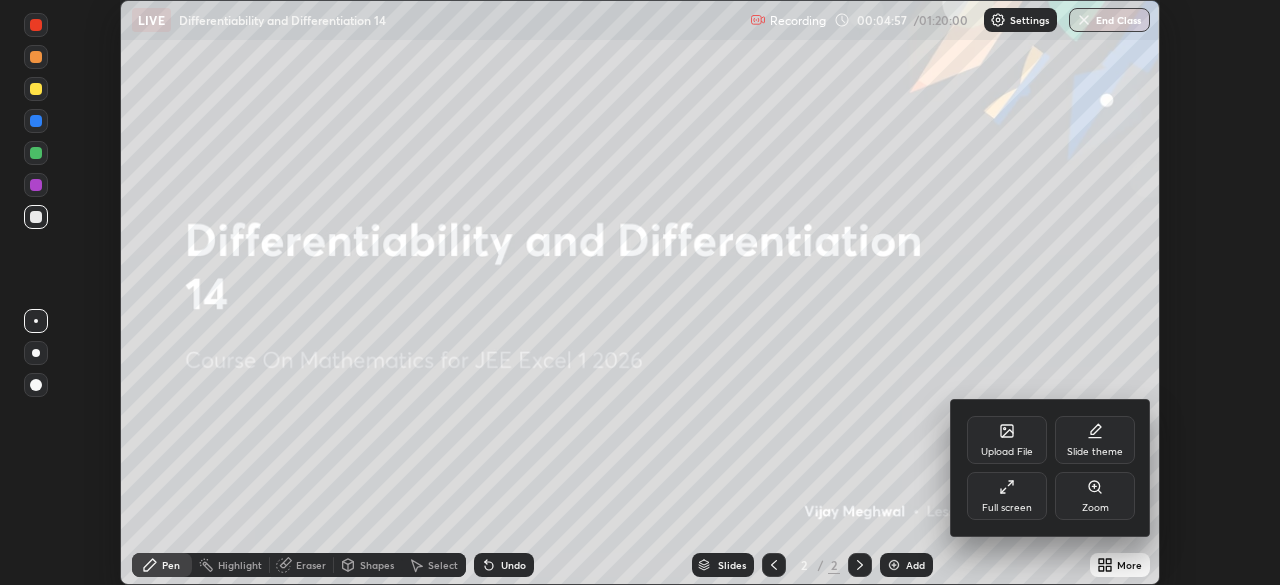 click on "Full screen" at bounding box center [1007, 496] 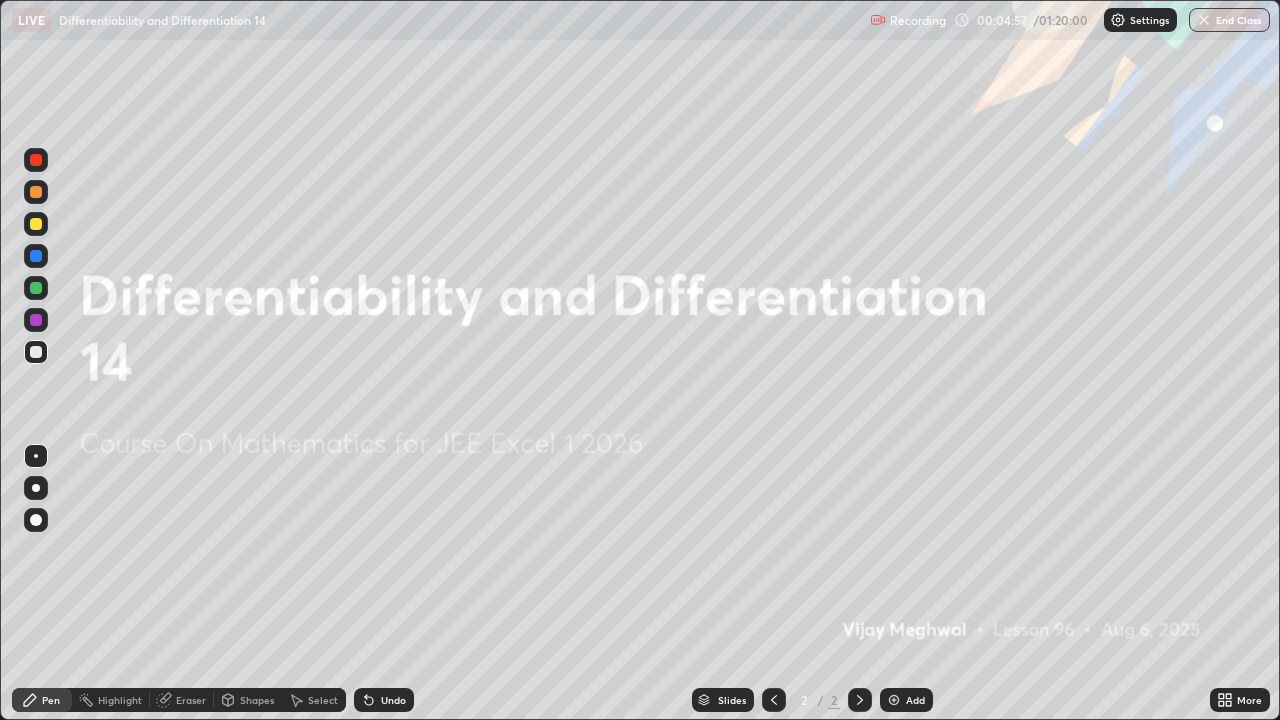 scroll, scrollTop: 99280, scrollLeft: 98720, axis: both 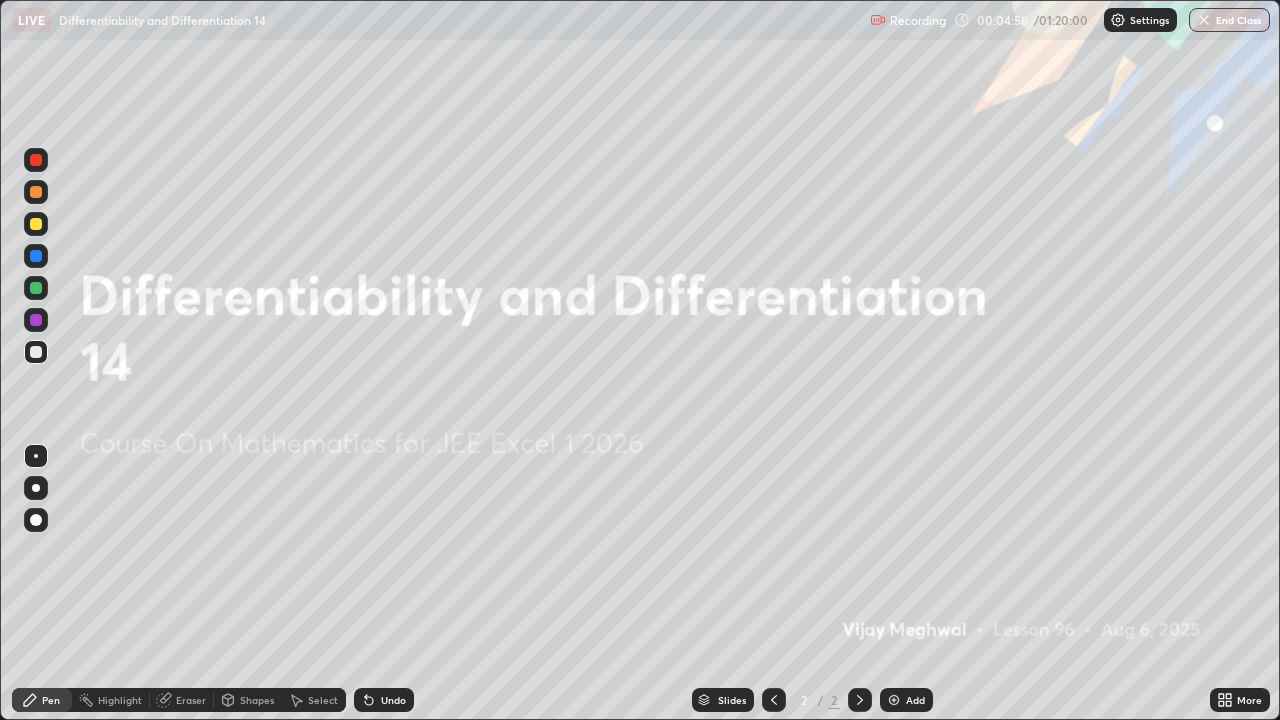 click on "Add" at bounding box center [915, 700] 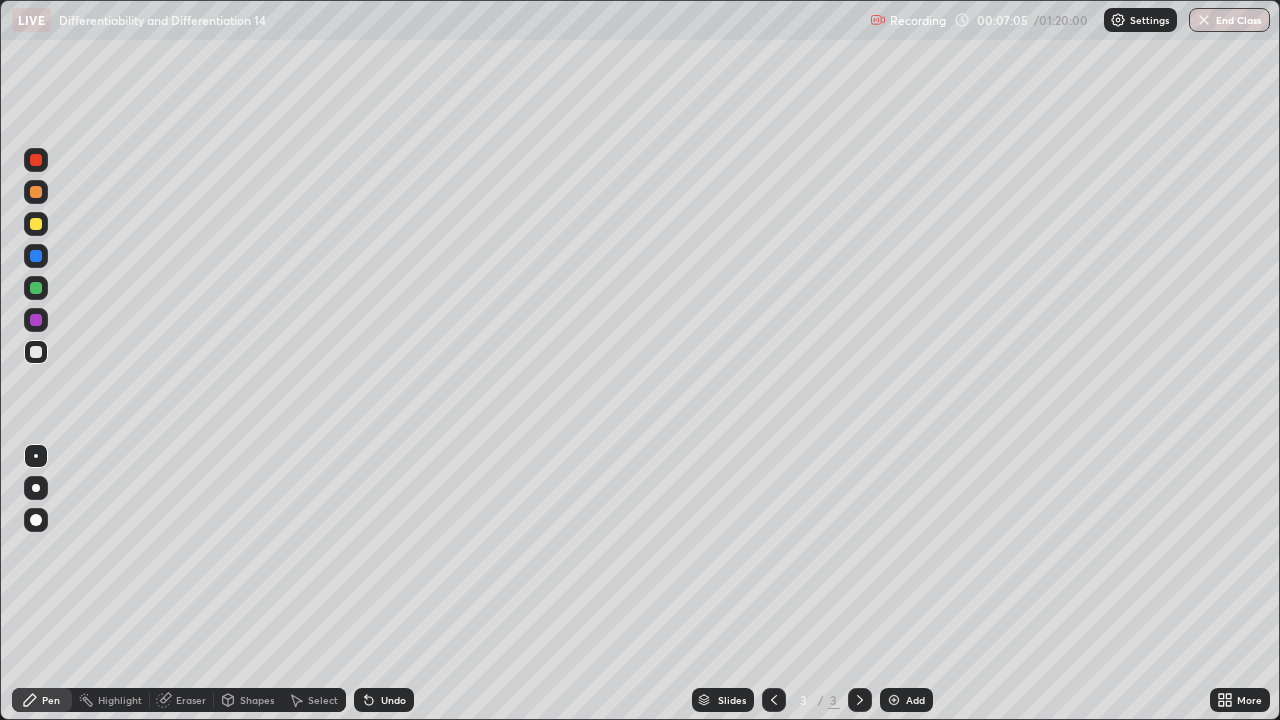 click at bounding box center [36, 224] 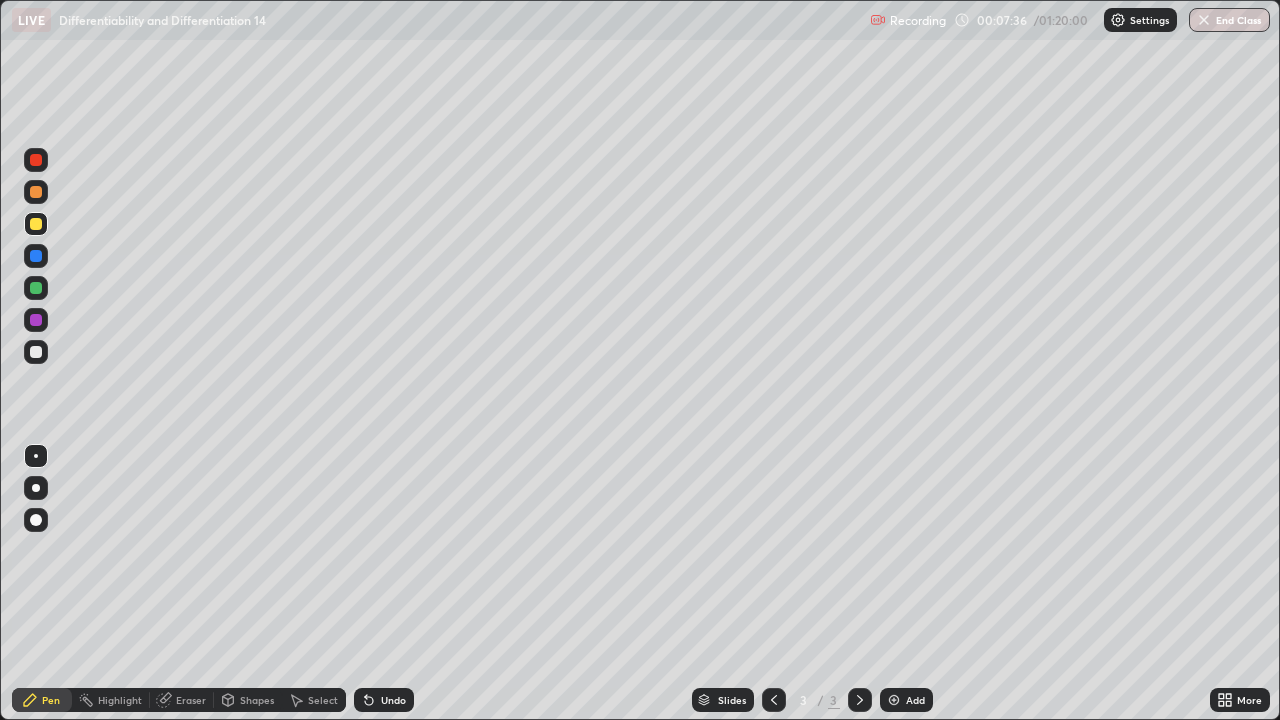 click at bounding box center [36, 192] 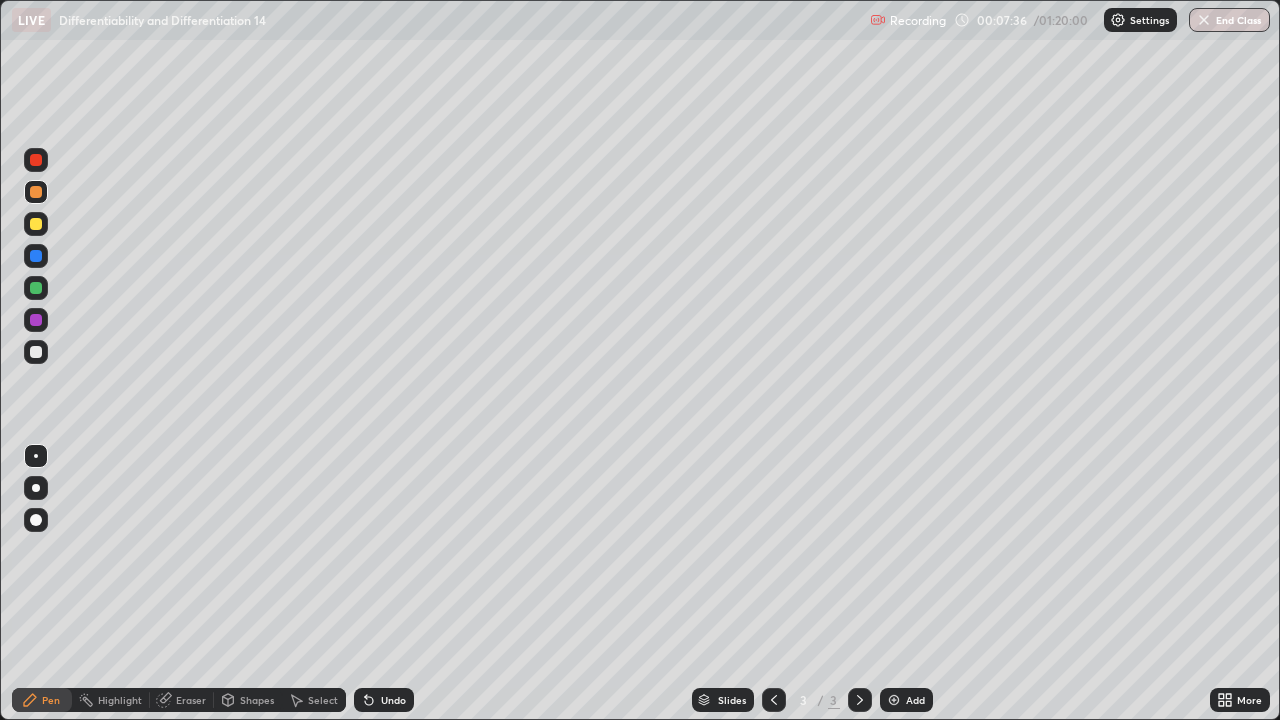 click at bounding box center (36, 224) 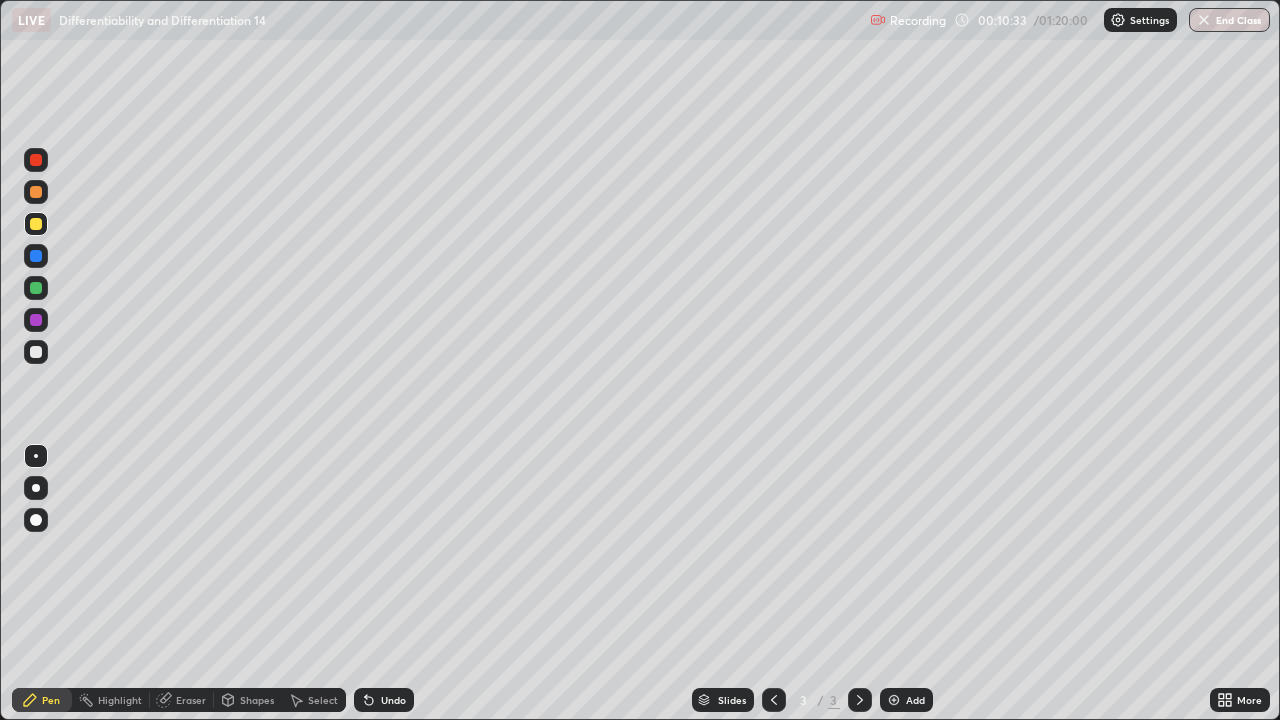 click on "Undo" at bounding box center [384, 700] 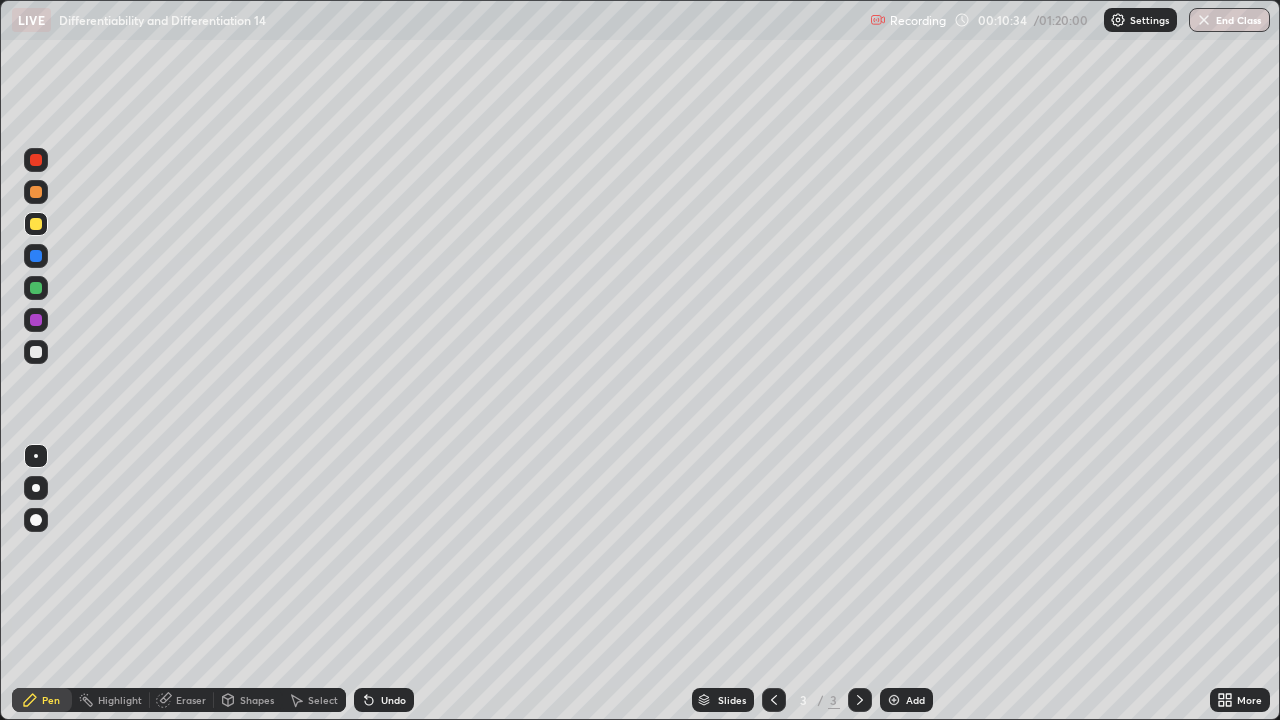 click on "Undo" at bounding box center (393, 700) 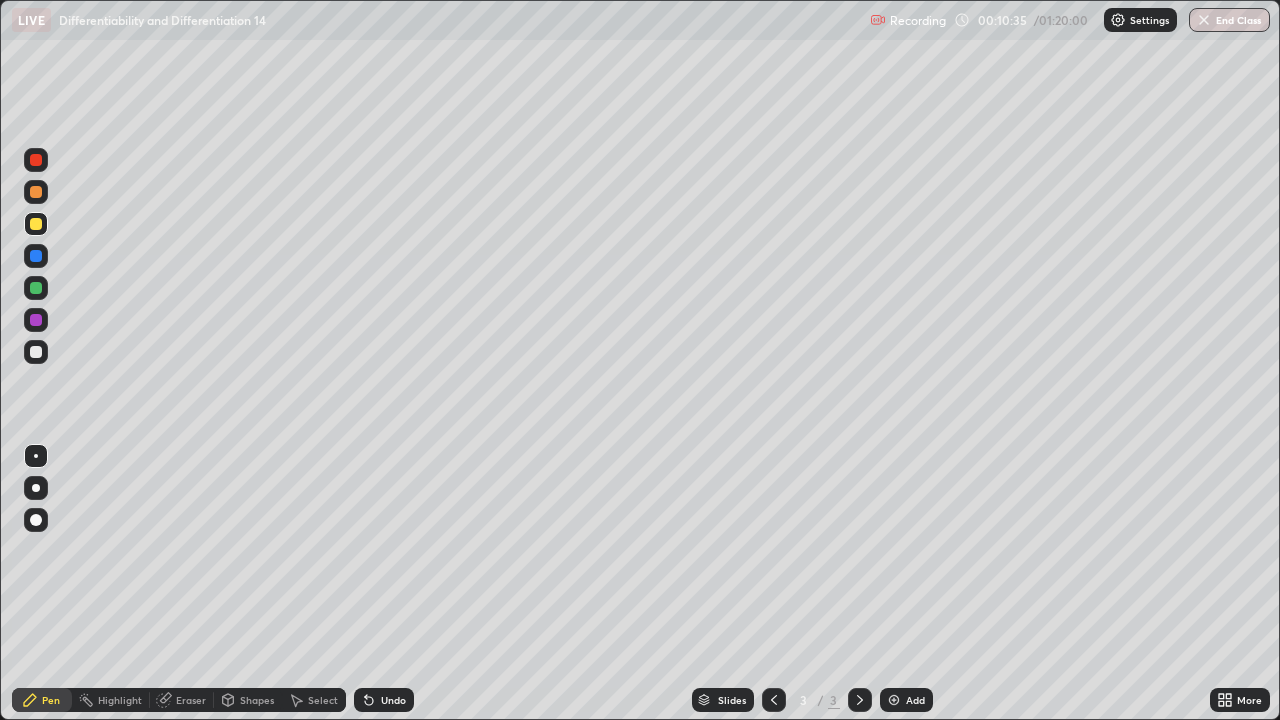 click on "Undo" at bounding box center [393, 700] 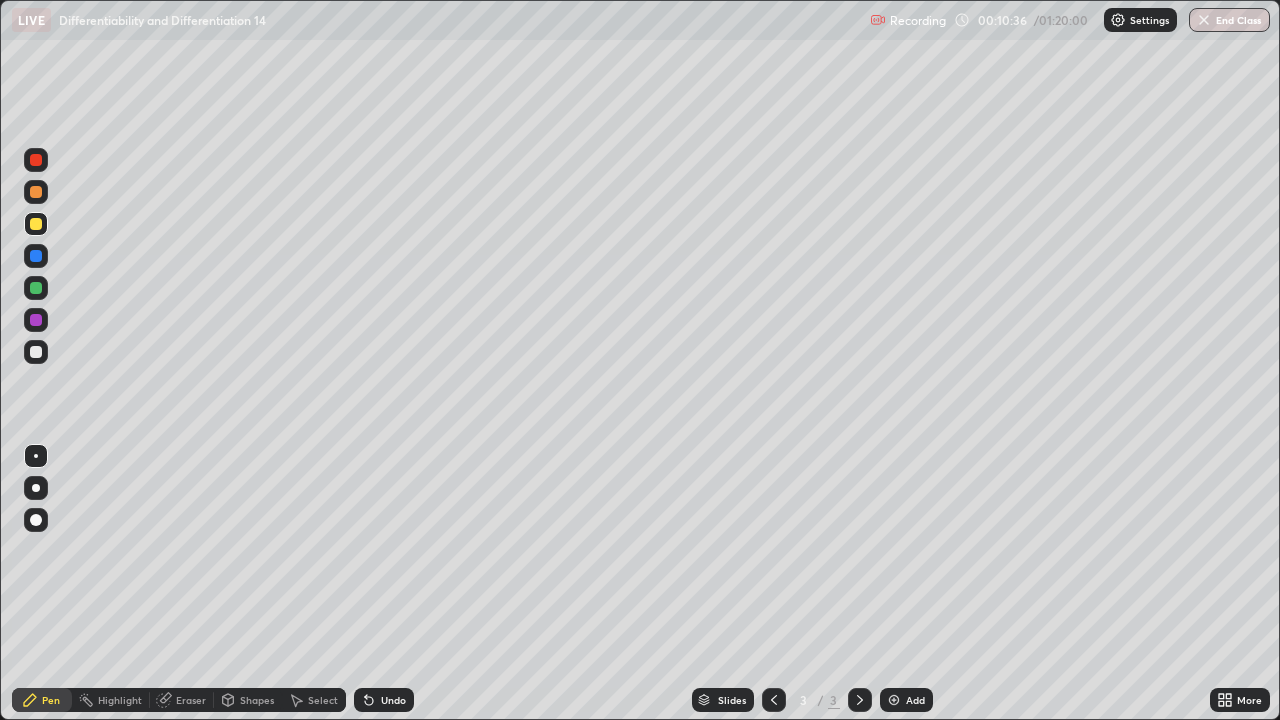 click on "Undo" at bounding box center [393, 700] 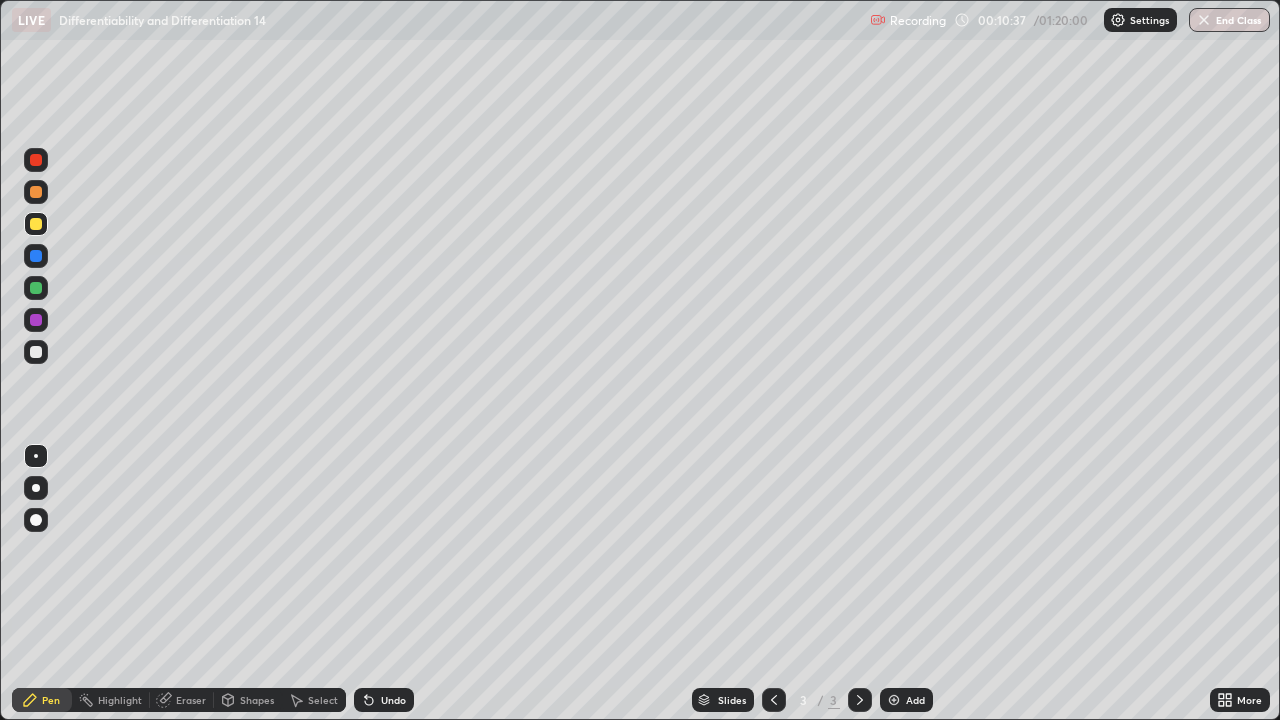 click on "Undo" at bounding box center [393, 700] 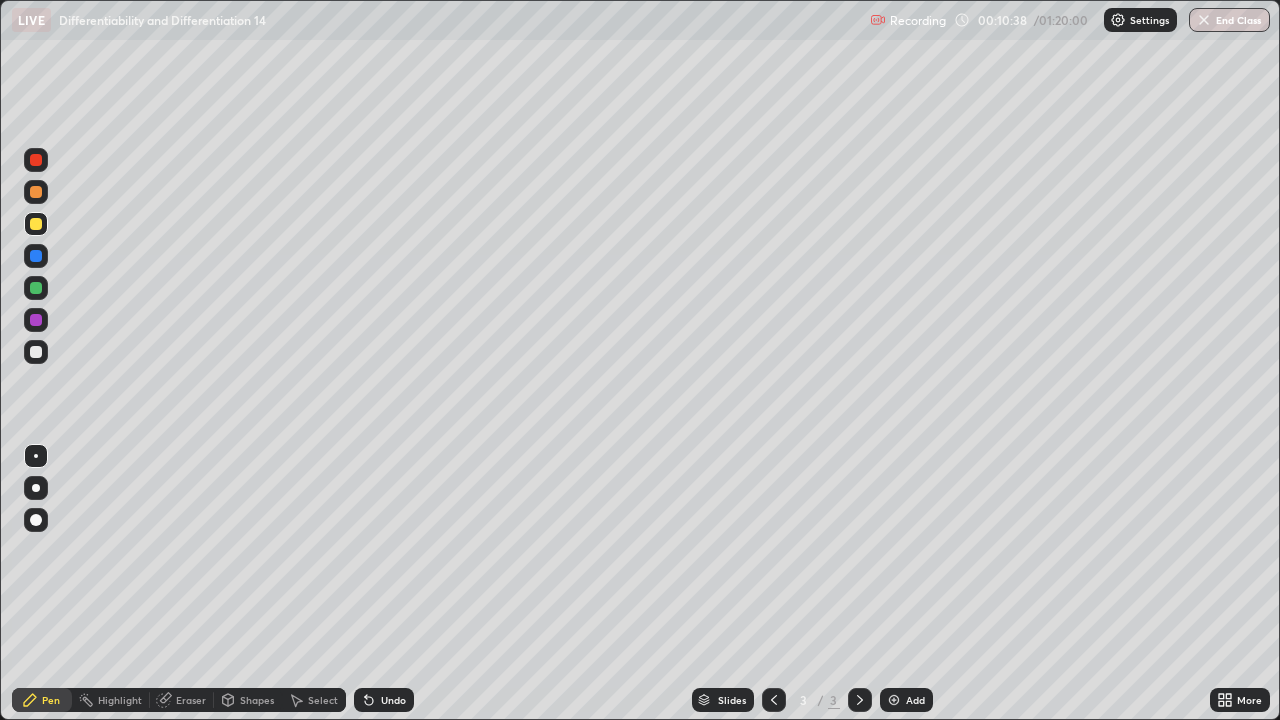 click on "Undo" at bounding box center (393, 700) 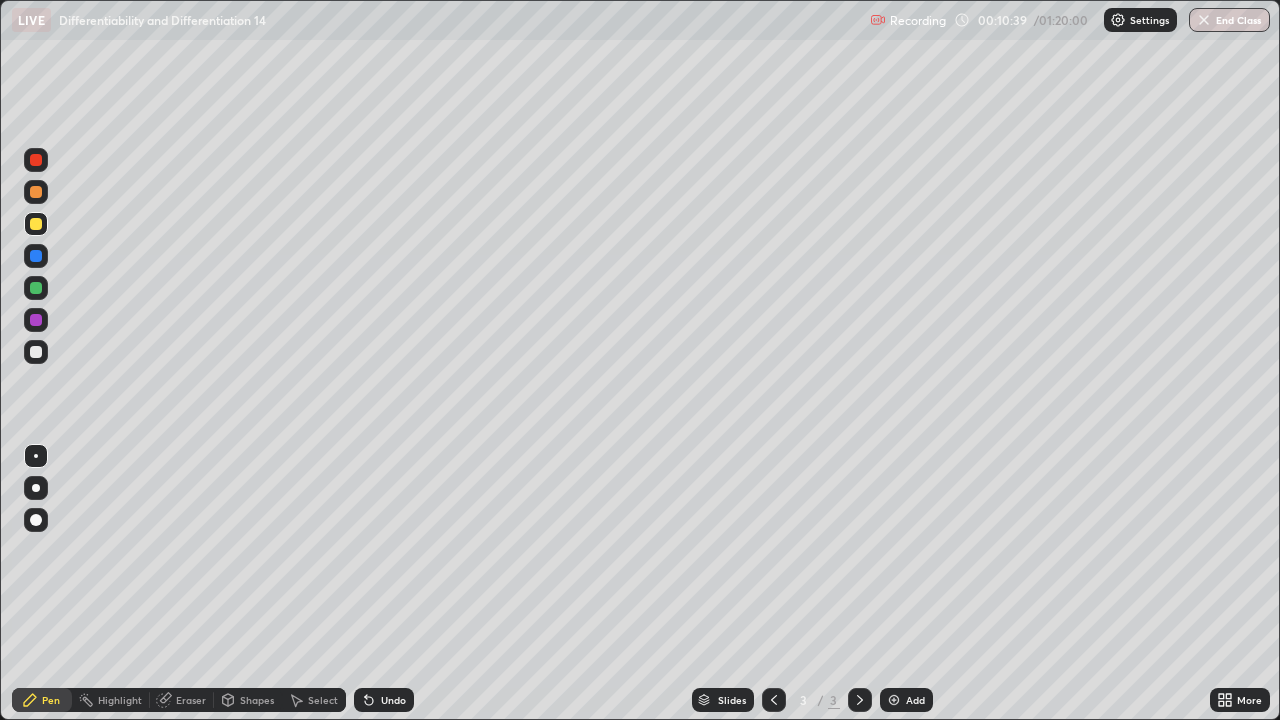 click on "Undo" at bounding box center (384, 700) 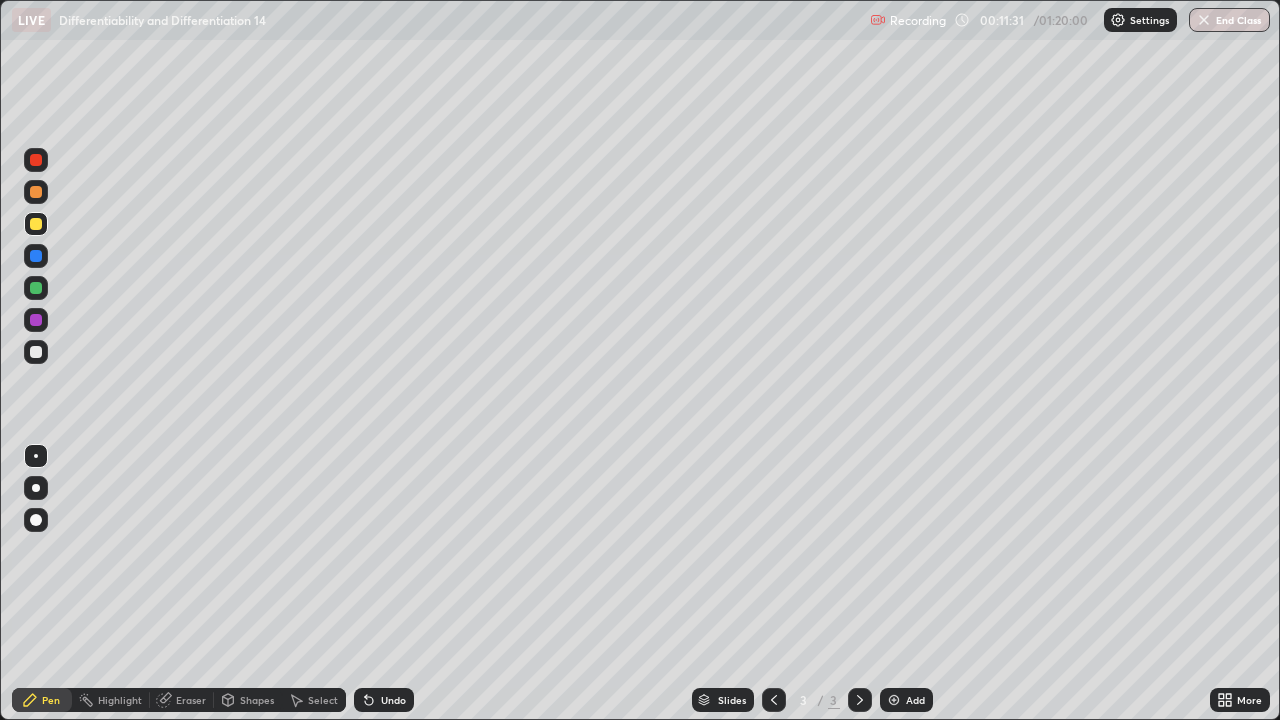 click on "Add" at bounding box center [915, 700] 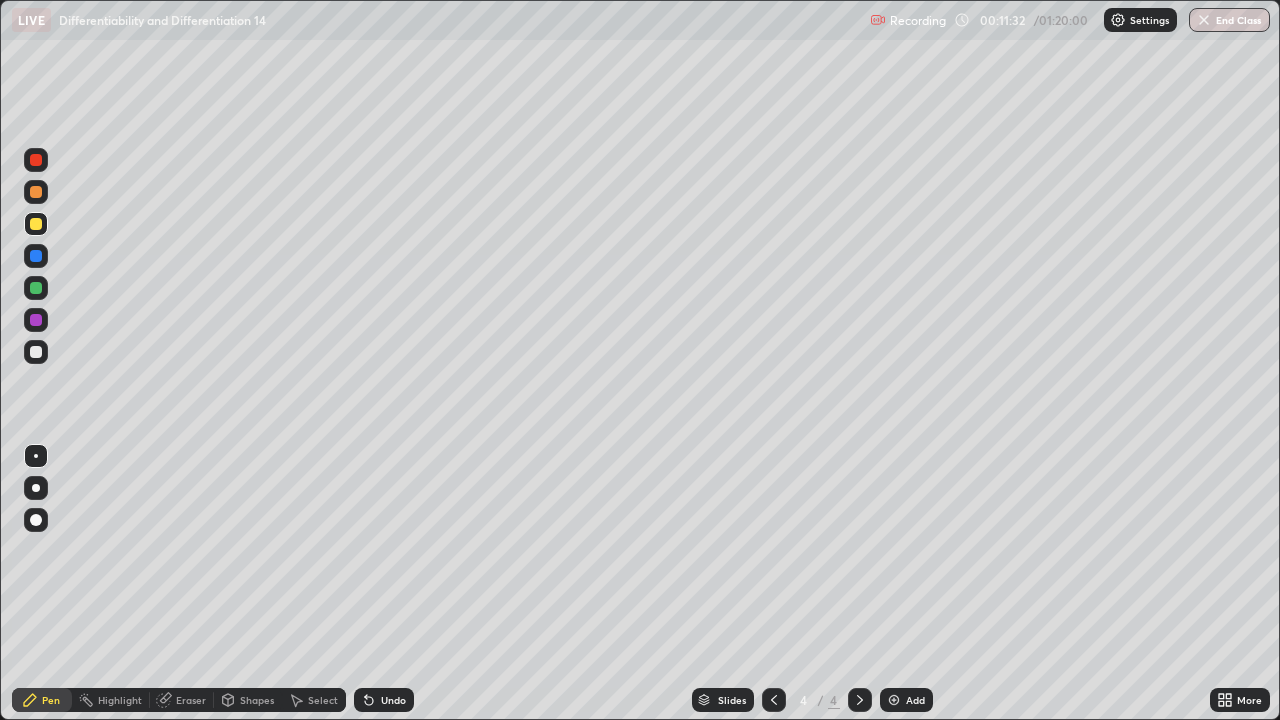 click on "Add" at bounding box center (915, 700) 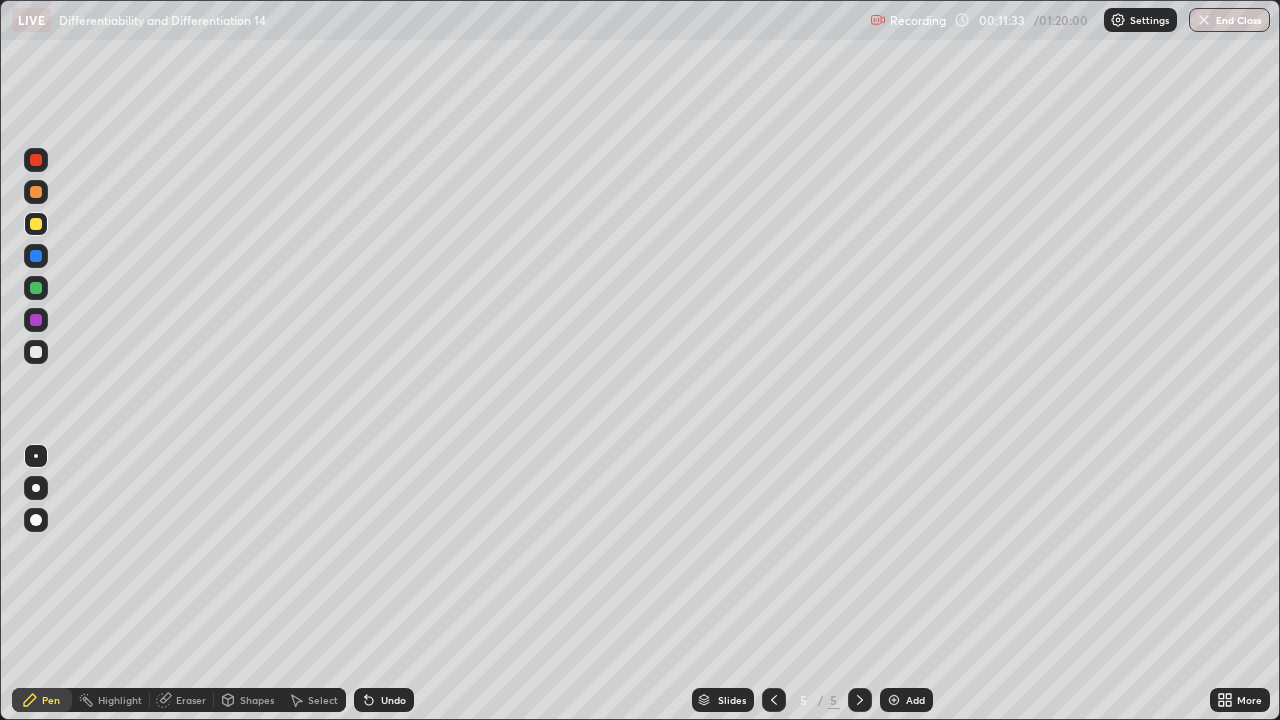 click 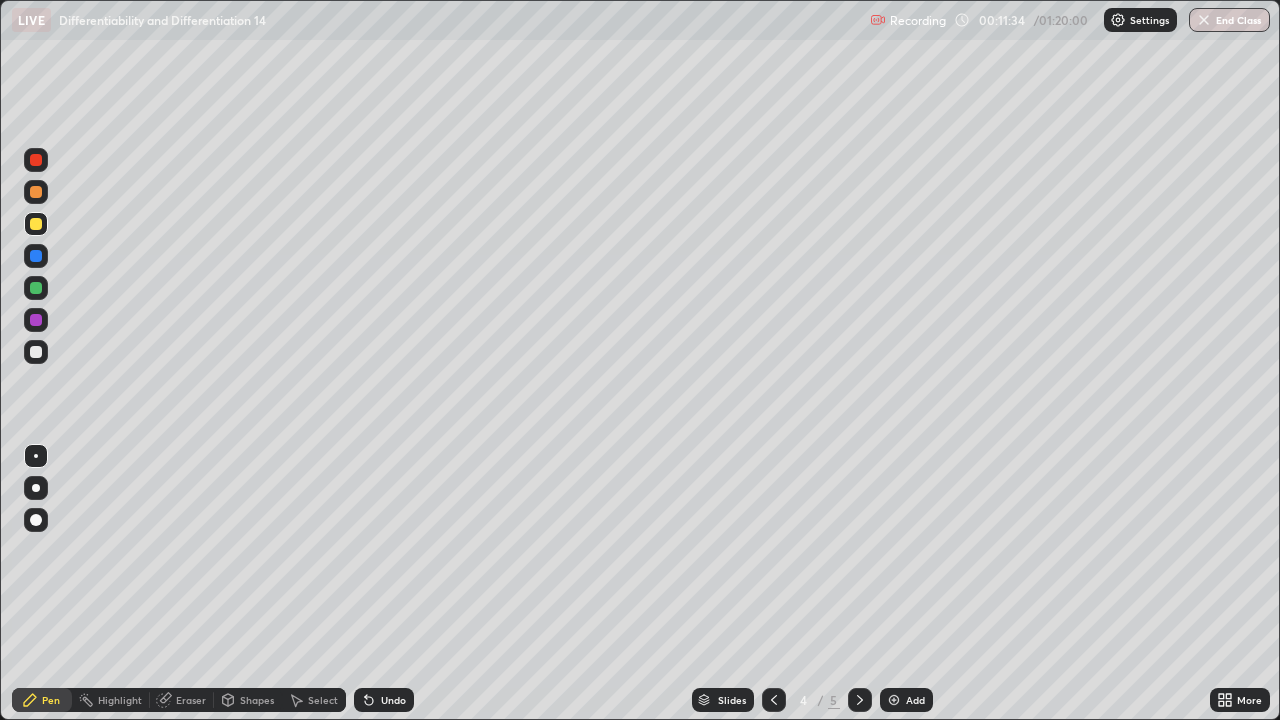 click 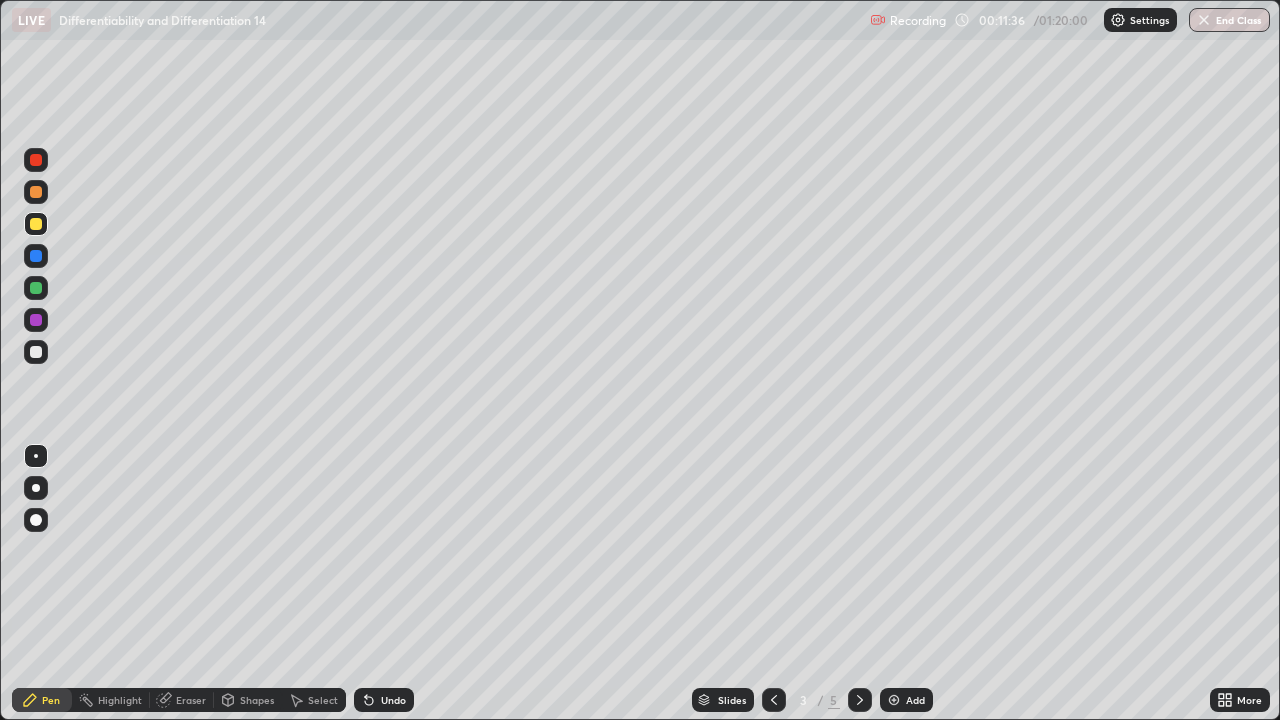 click on "Eraser" at bounding box center (191, 700) 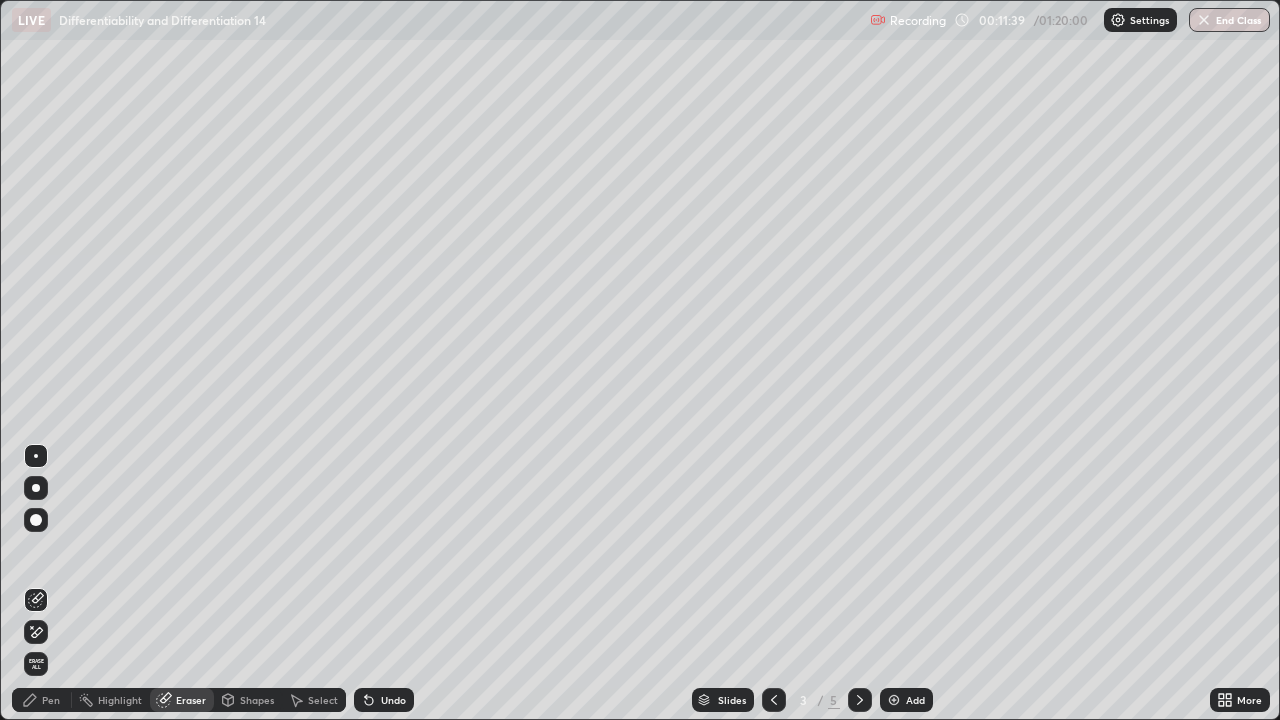 click on "Pen" at bounding box center (42, 700) 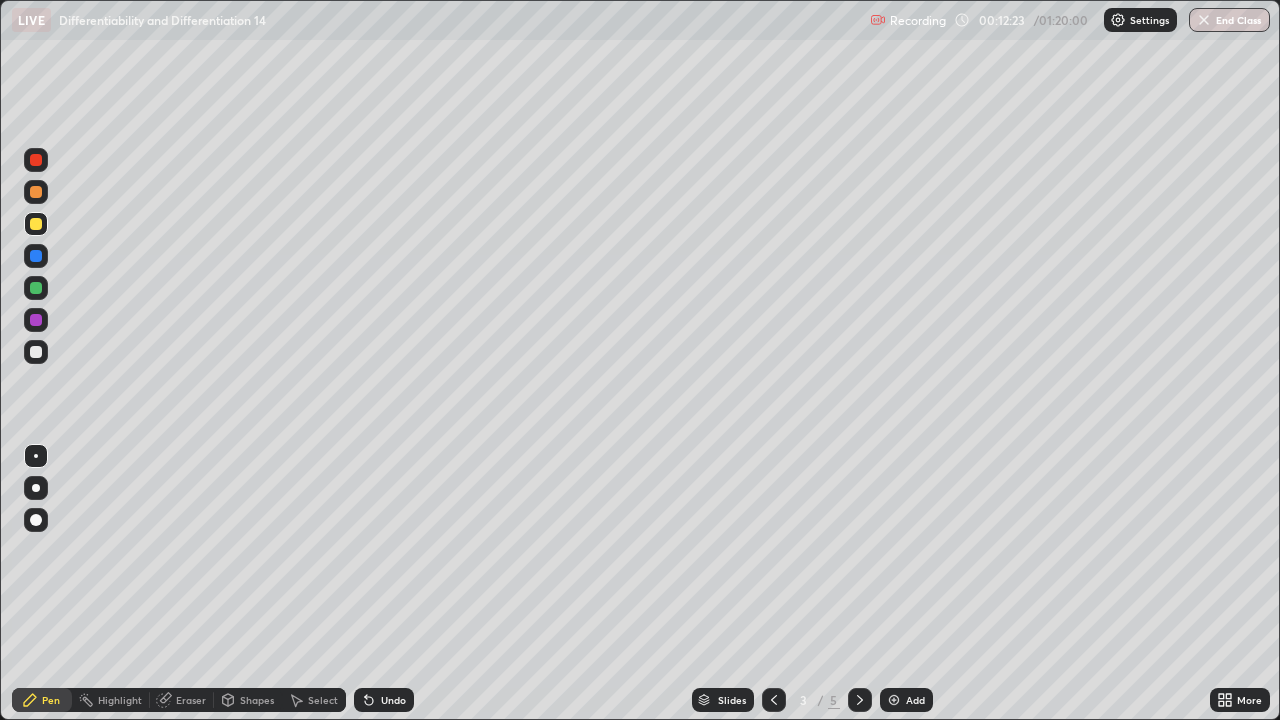 click 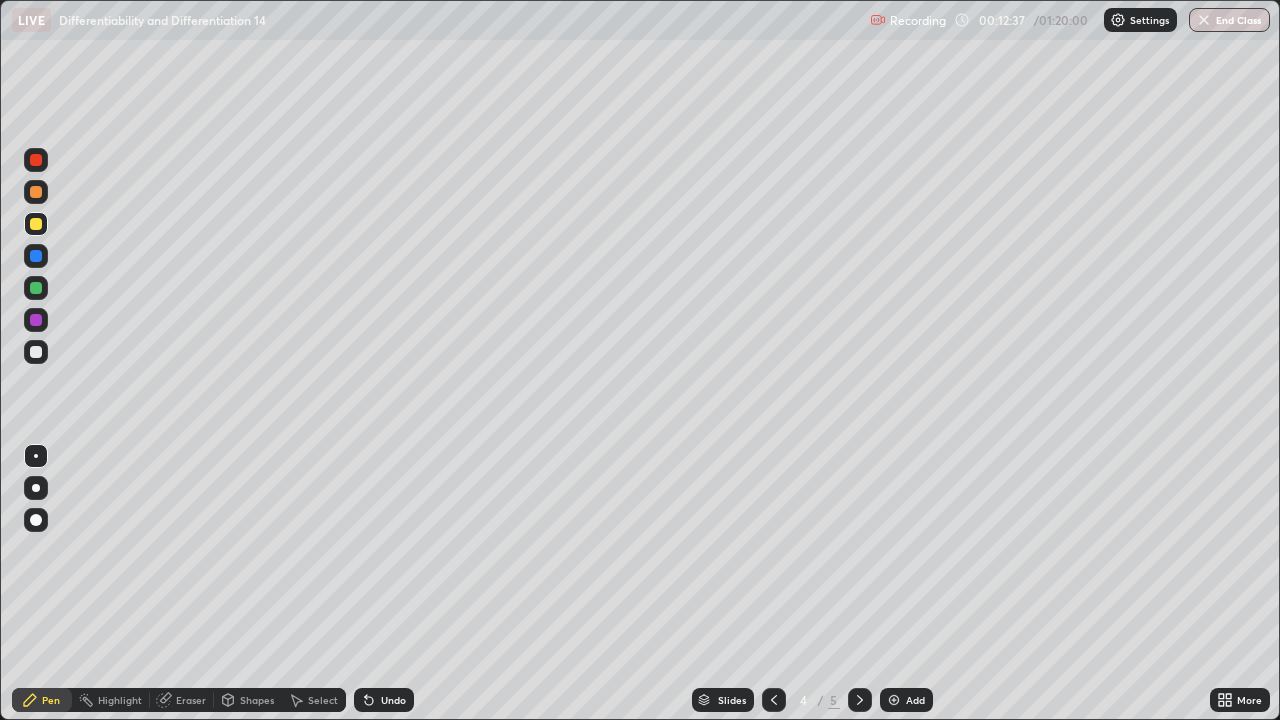 click 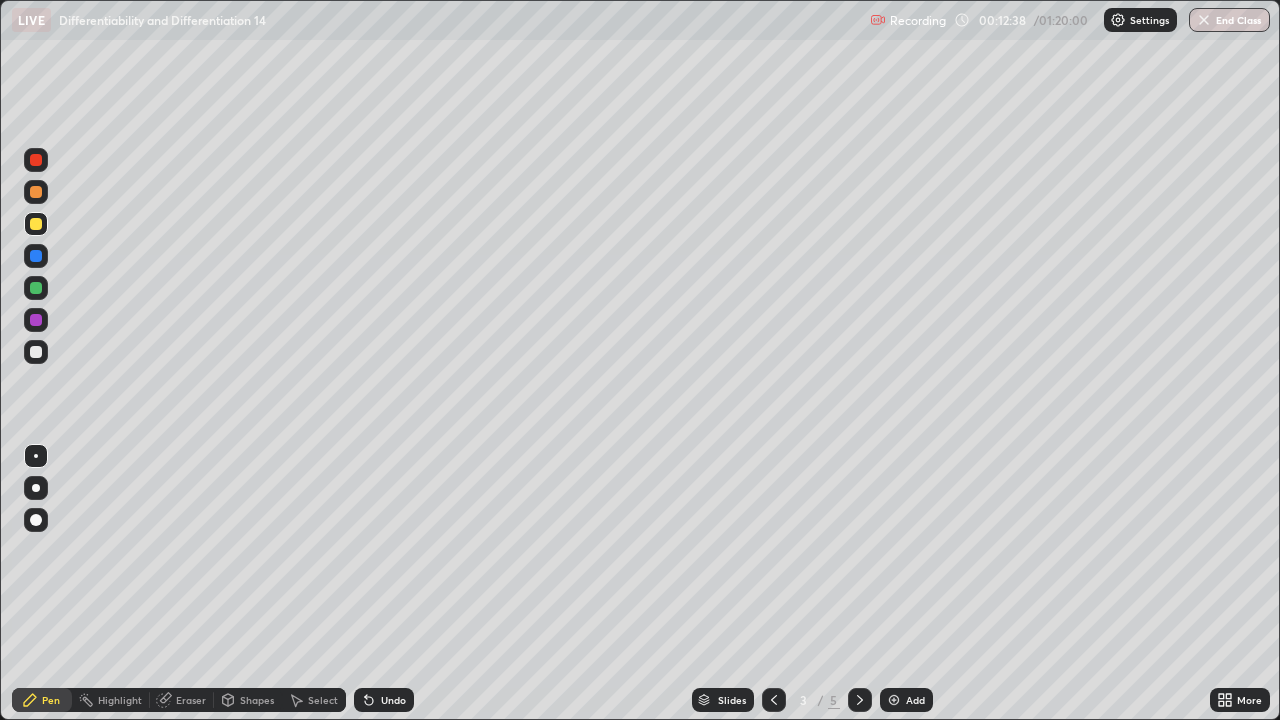 click 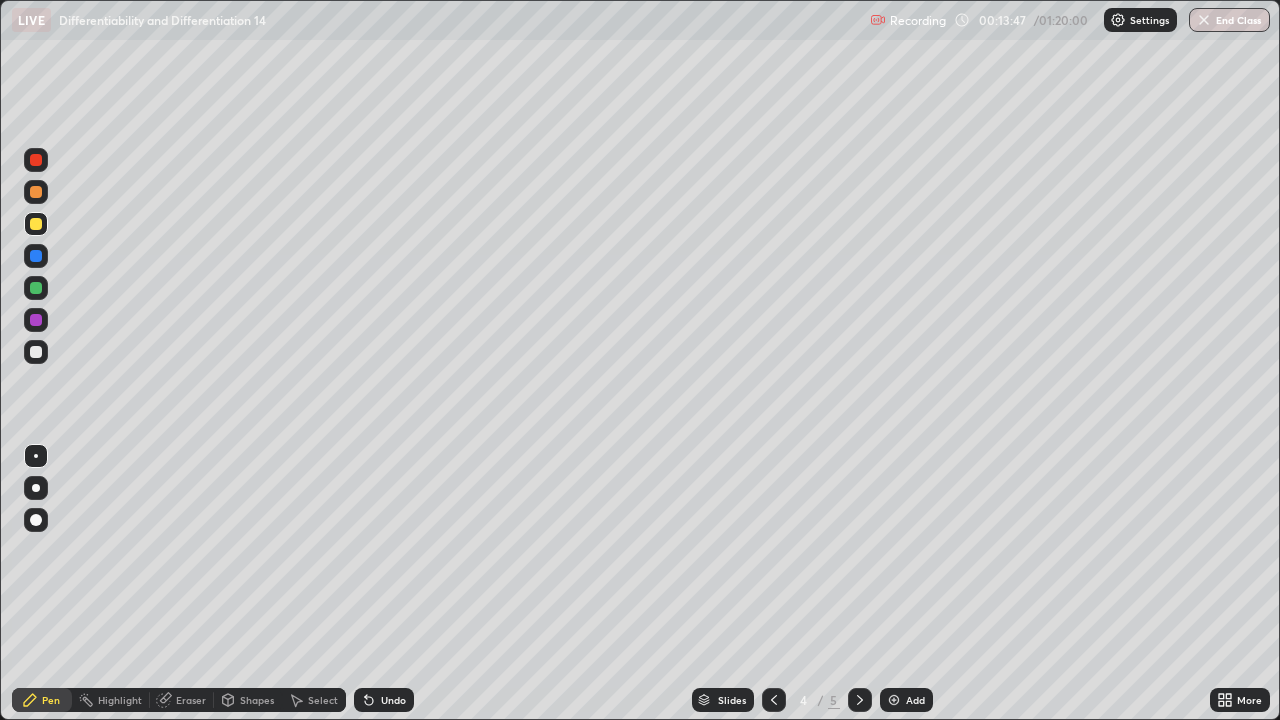 click 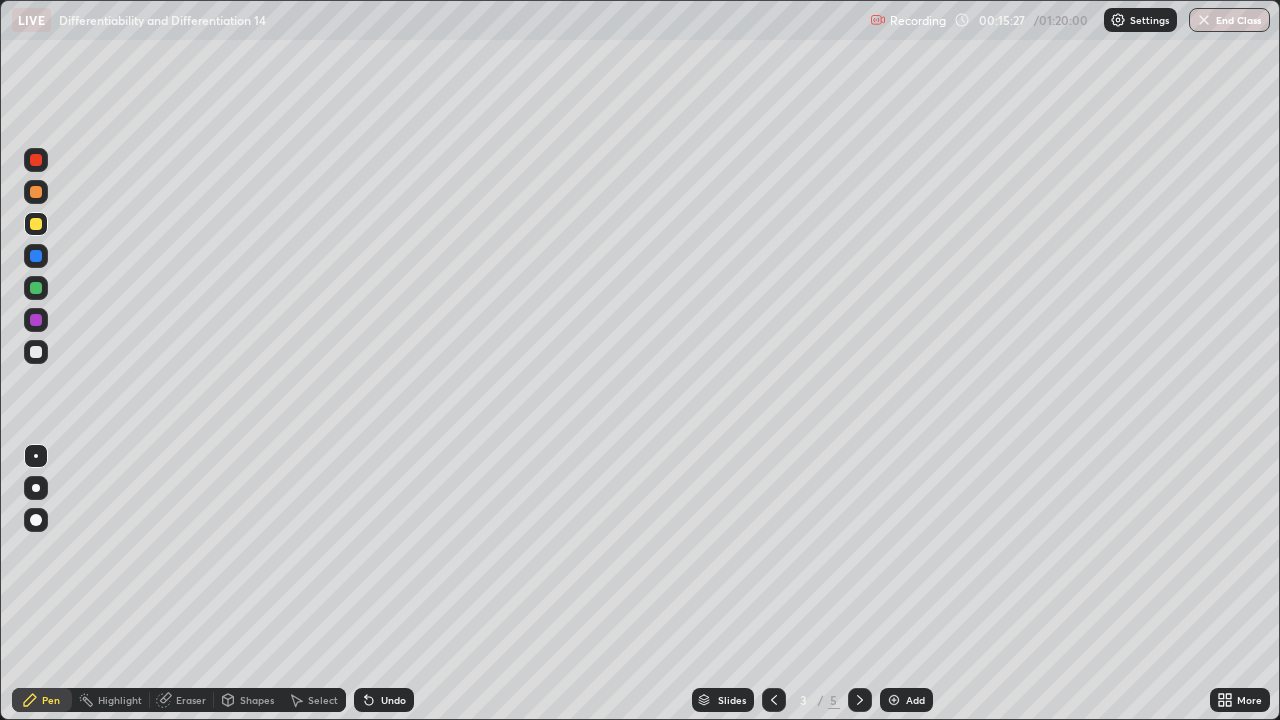 click 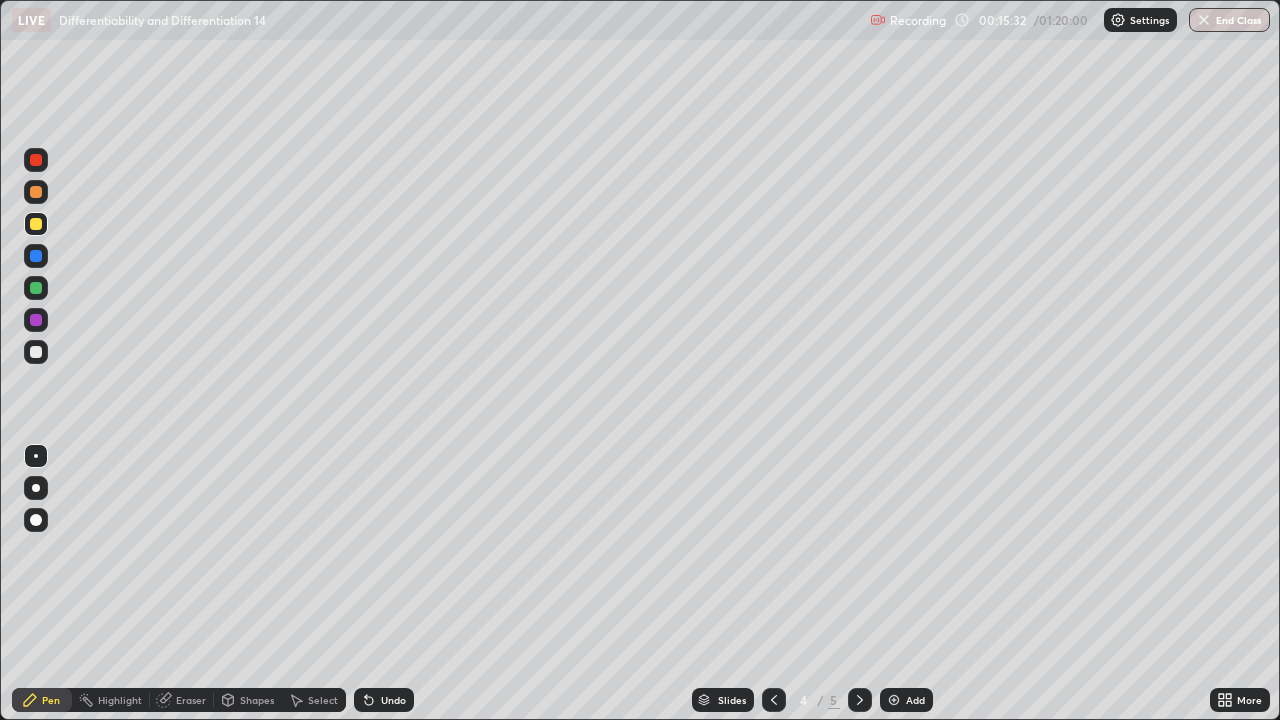 click 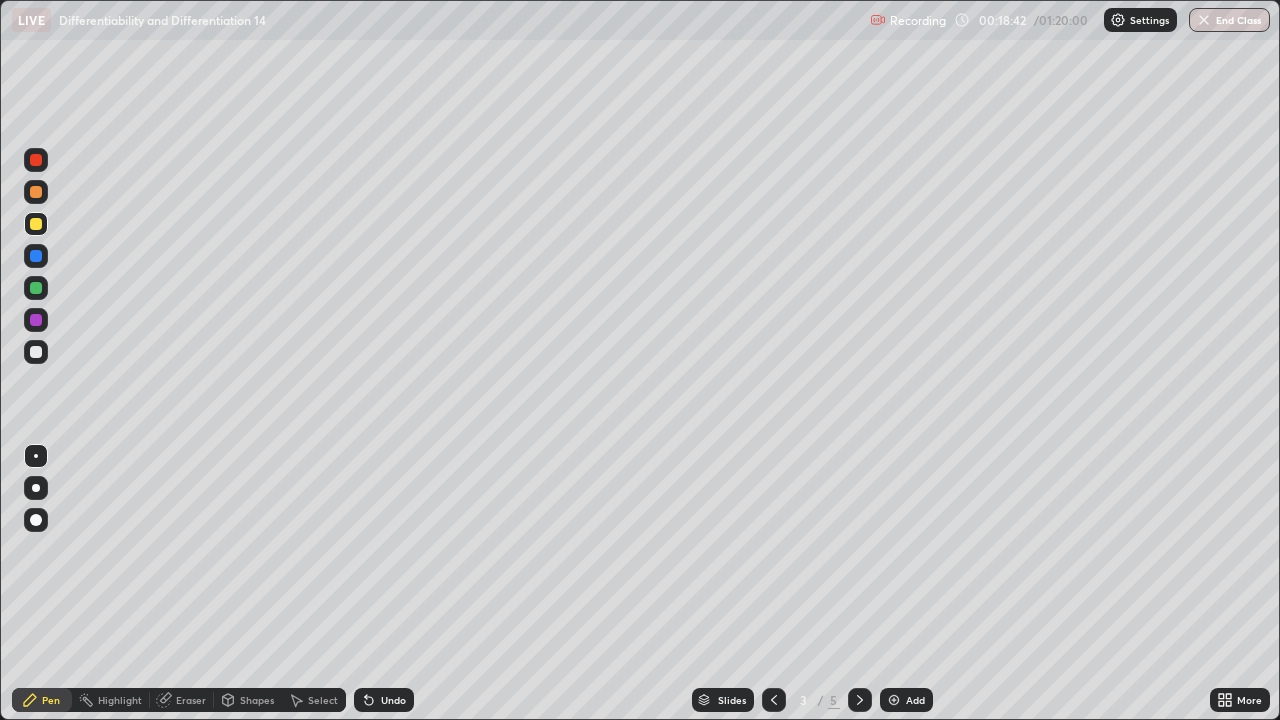 click on "Eraser" at bounding box center [182, 700] 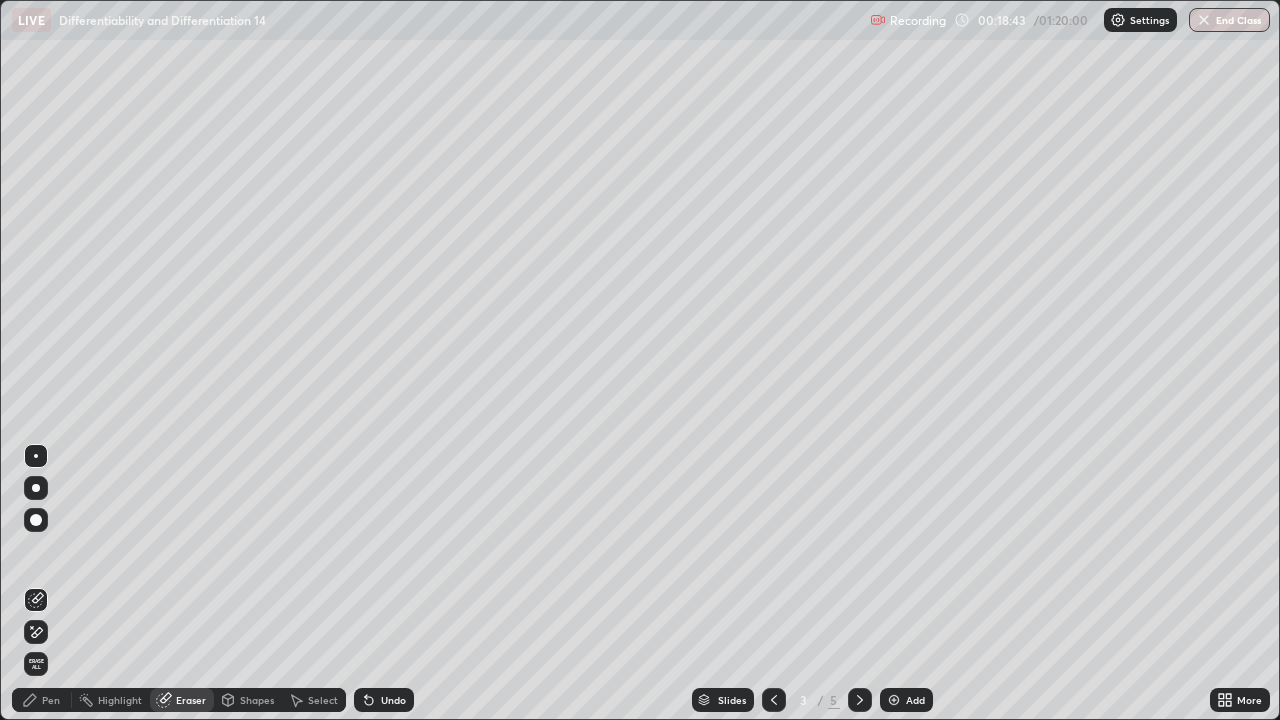 click on "Pen" at bounding box center [51, 700] 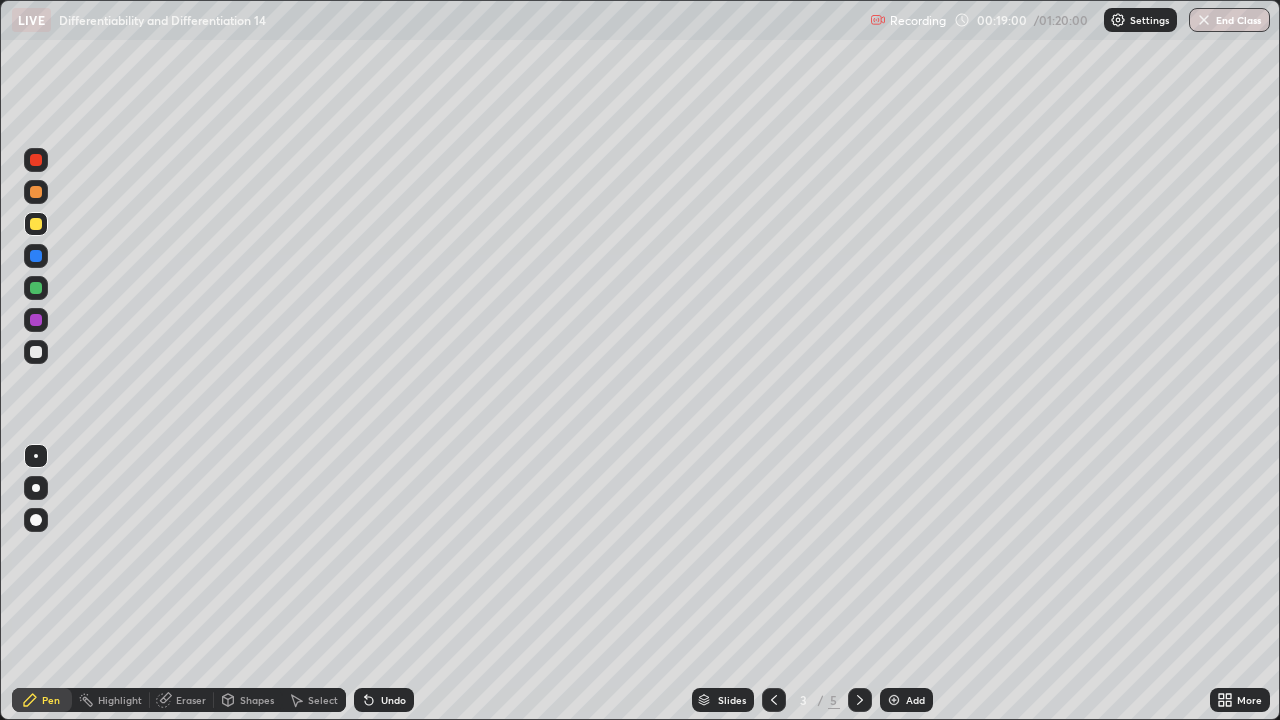 click 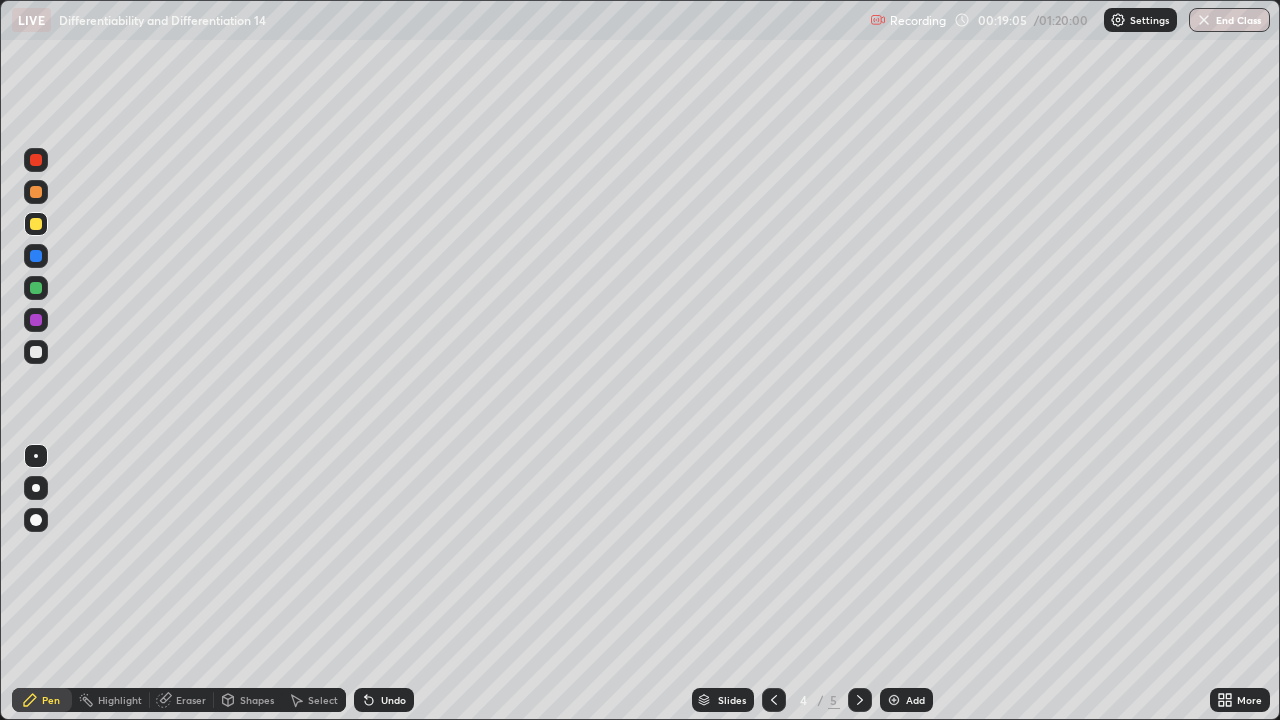 click 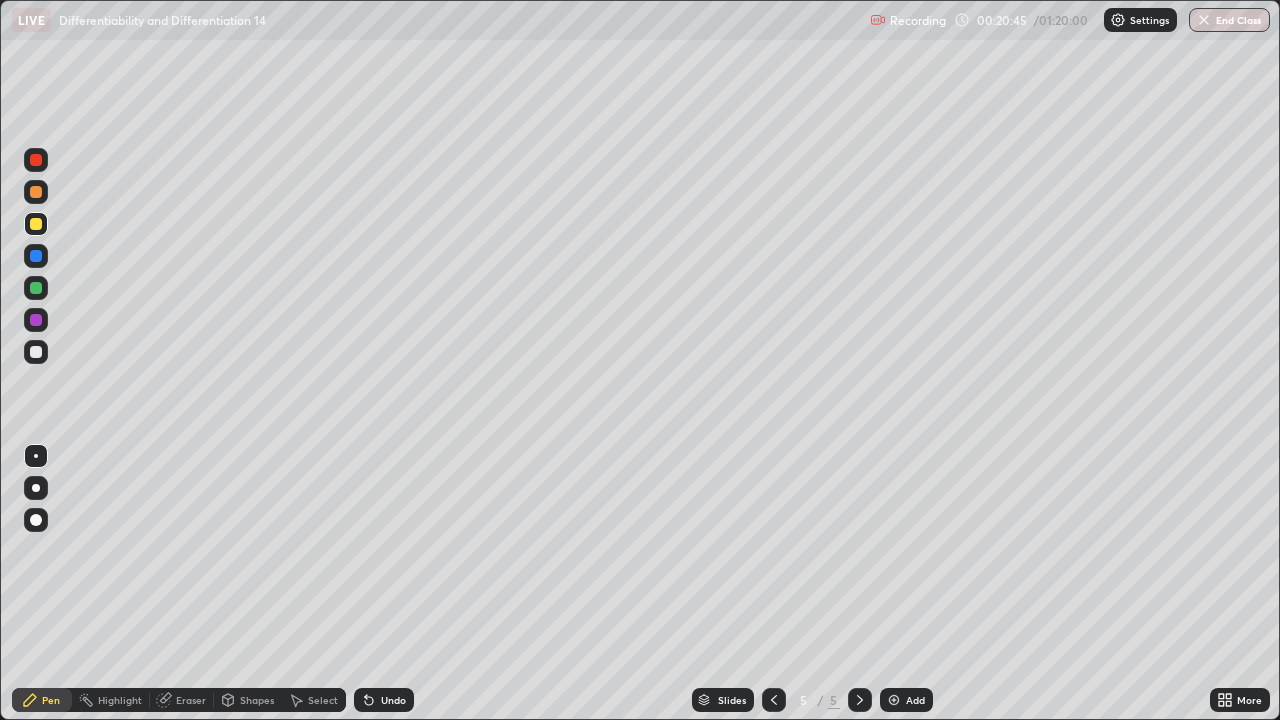 click 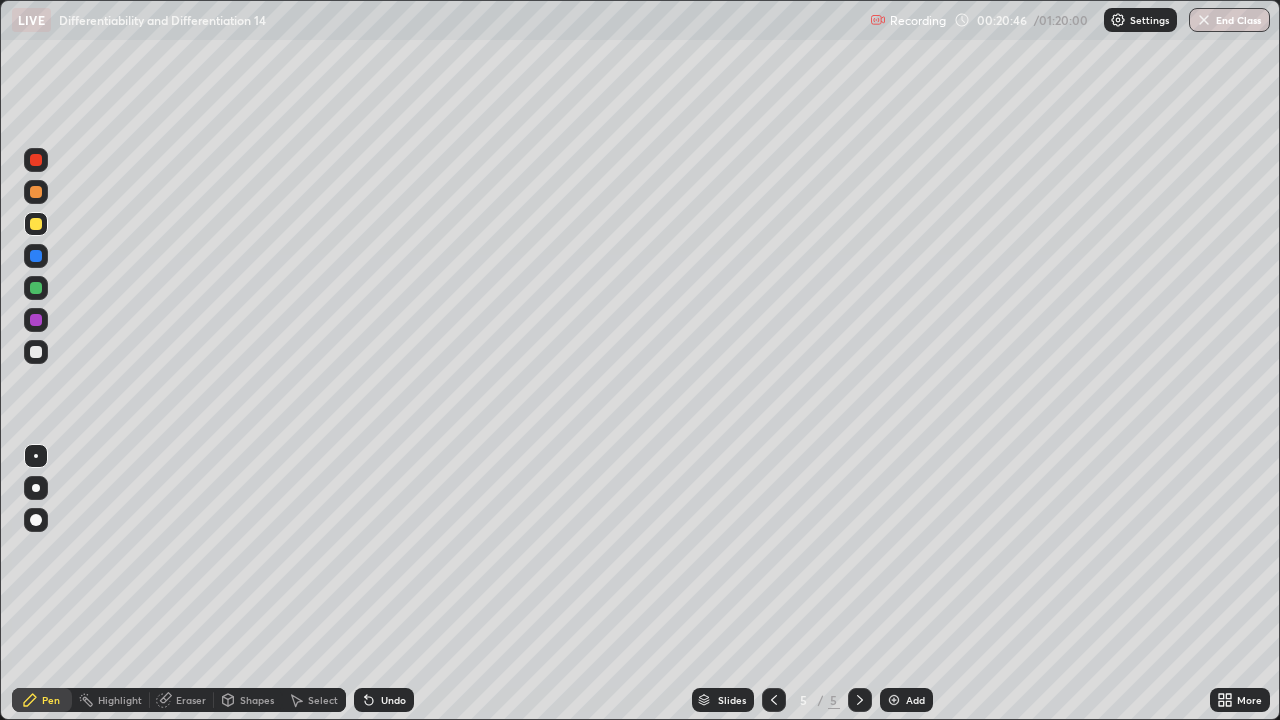 click on "Undo" at bounding box center [393, 700] 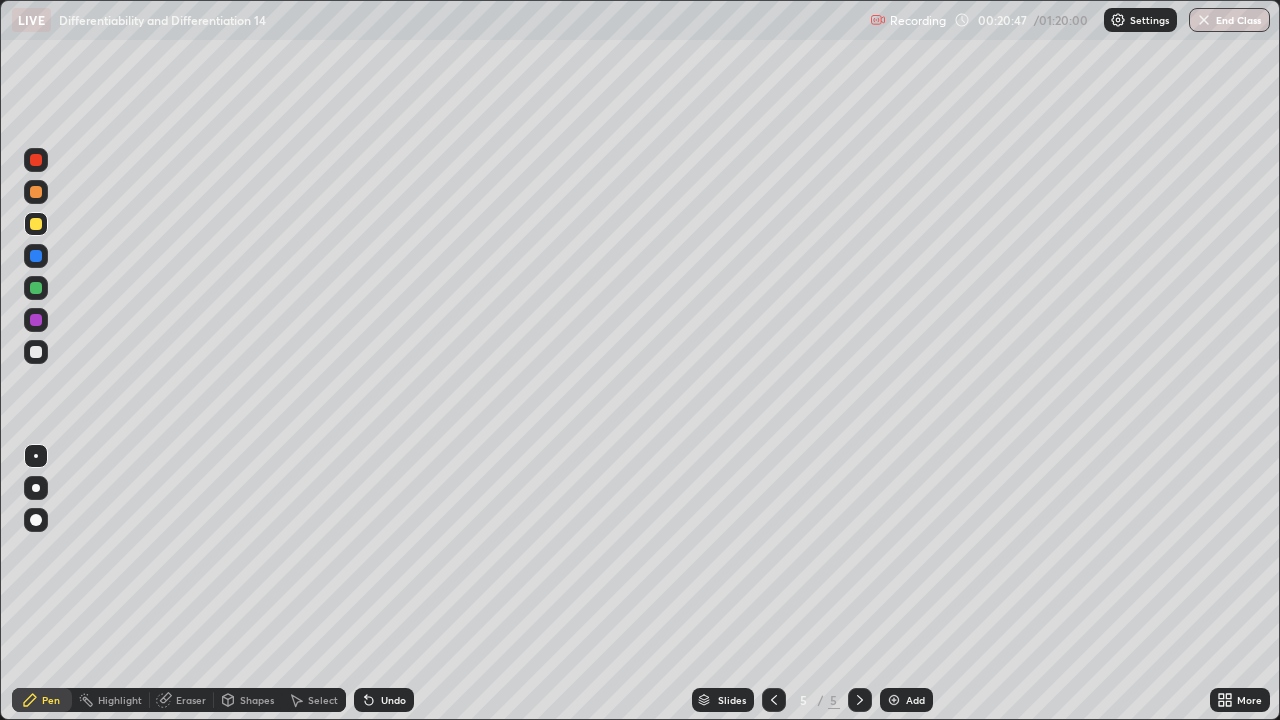 click on "Undo" at bounding box center [380, 700] 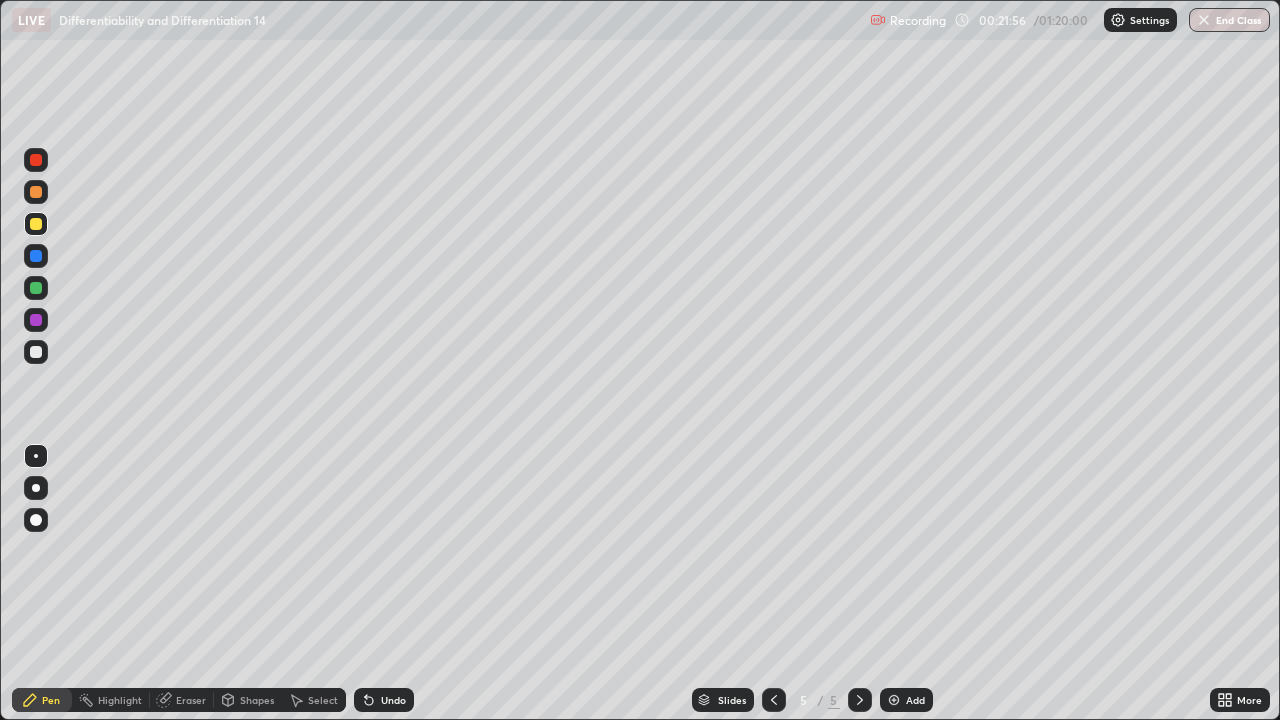 click on "Eraser" at bounding box center (191, 700) 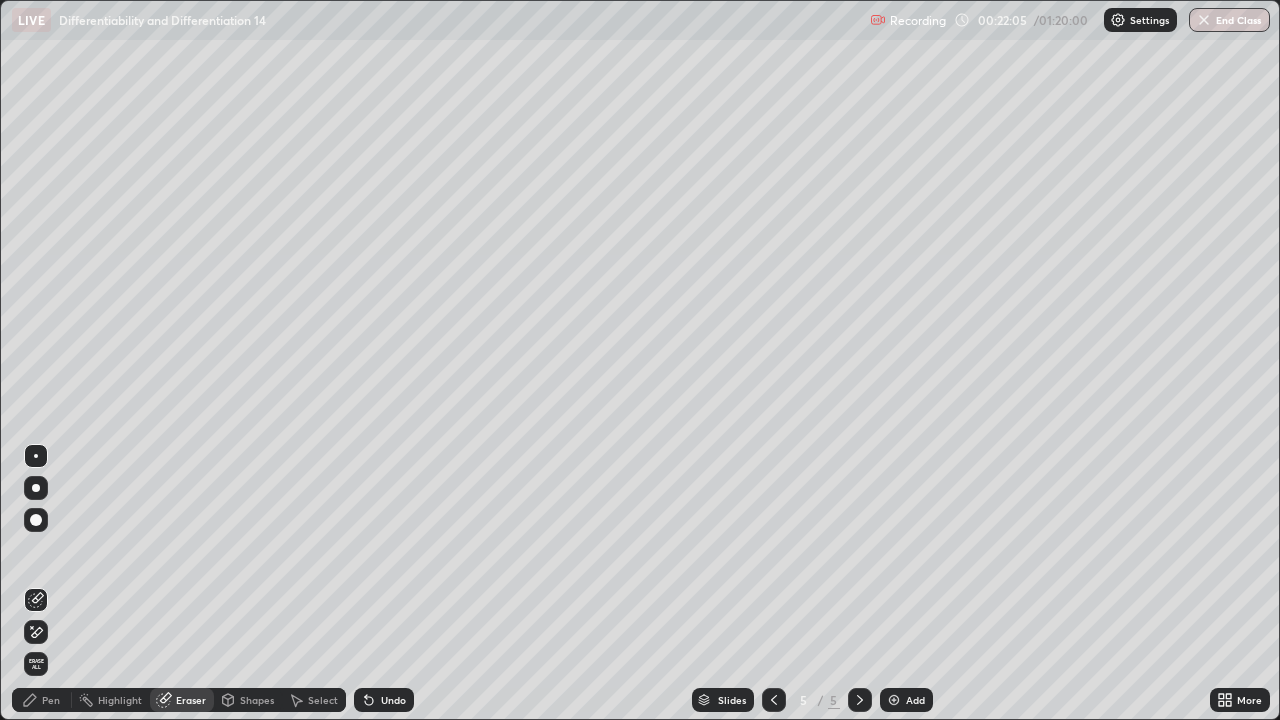 click on "Pen" at bounding box center (51, 700) 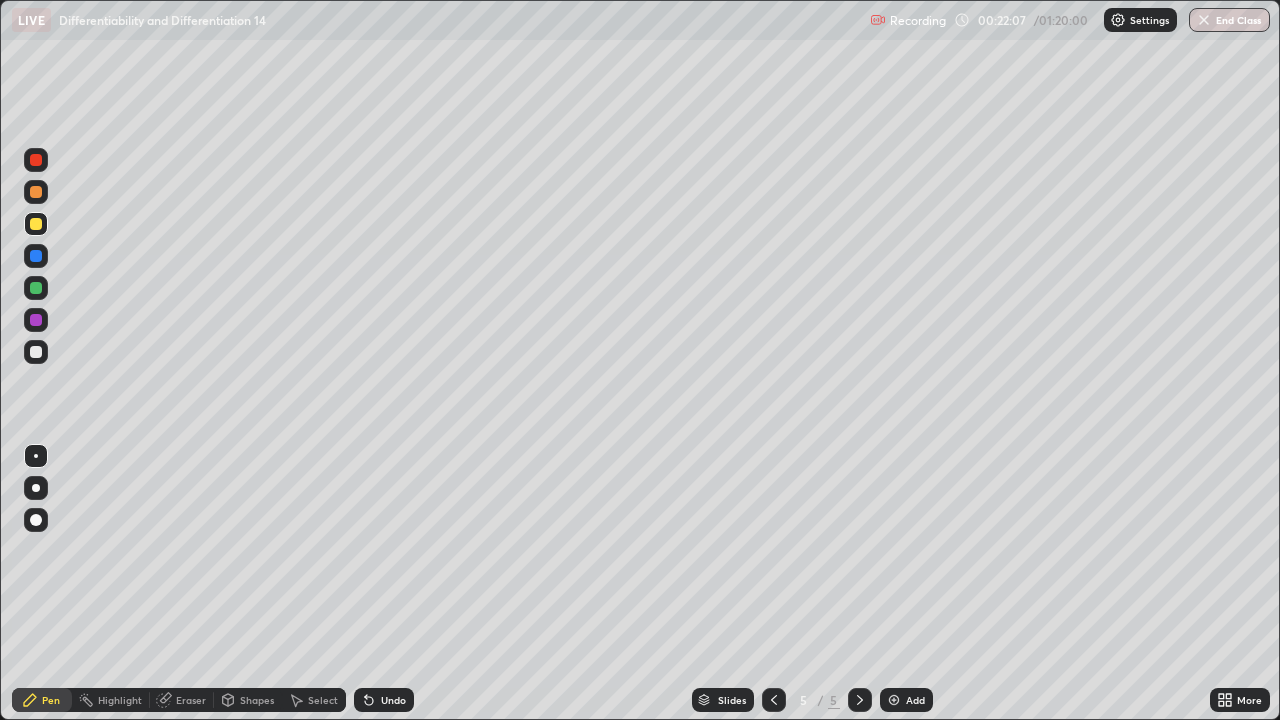 click at bounding box center [36, 288] 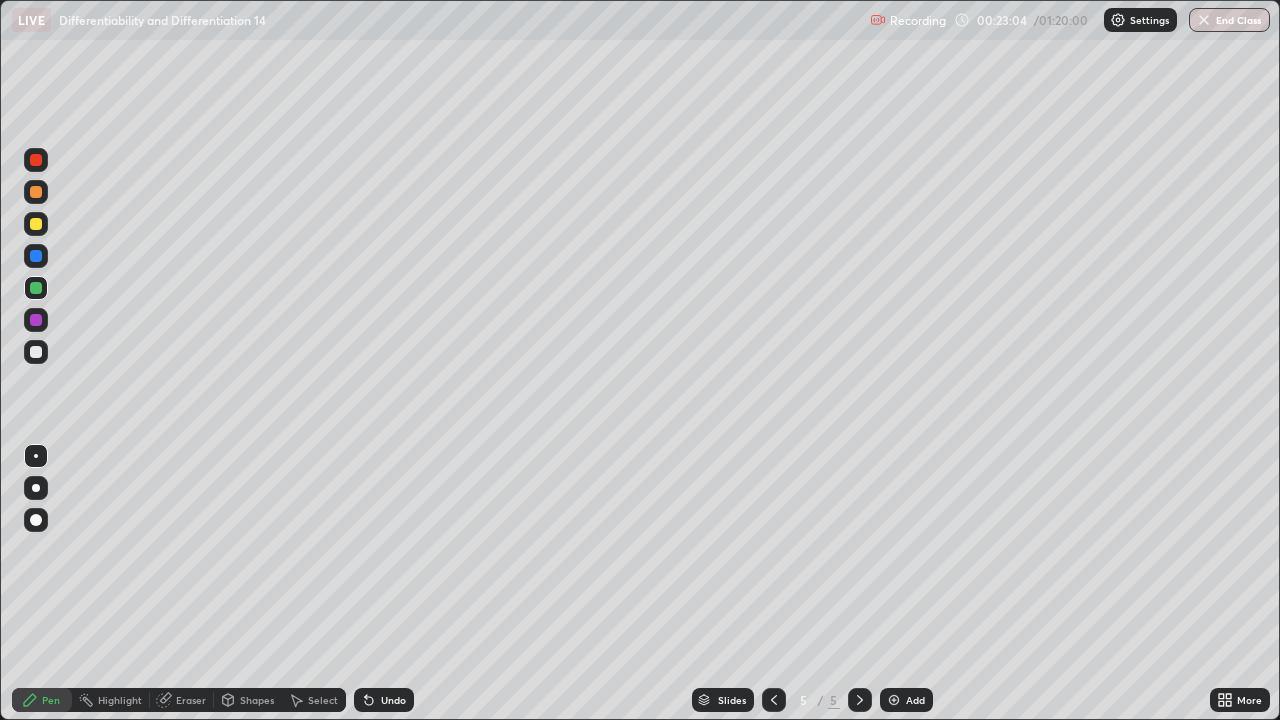 click on "Undo" at bounding box center (384, 700) 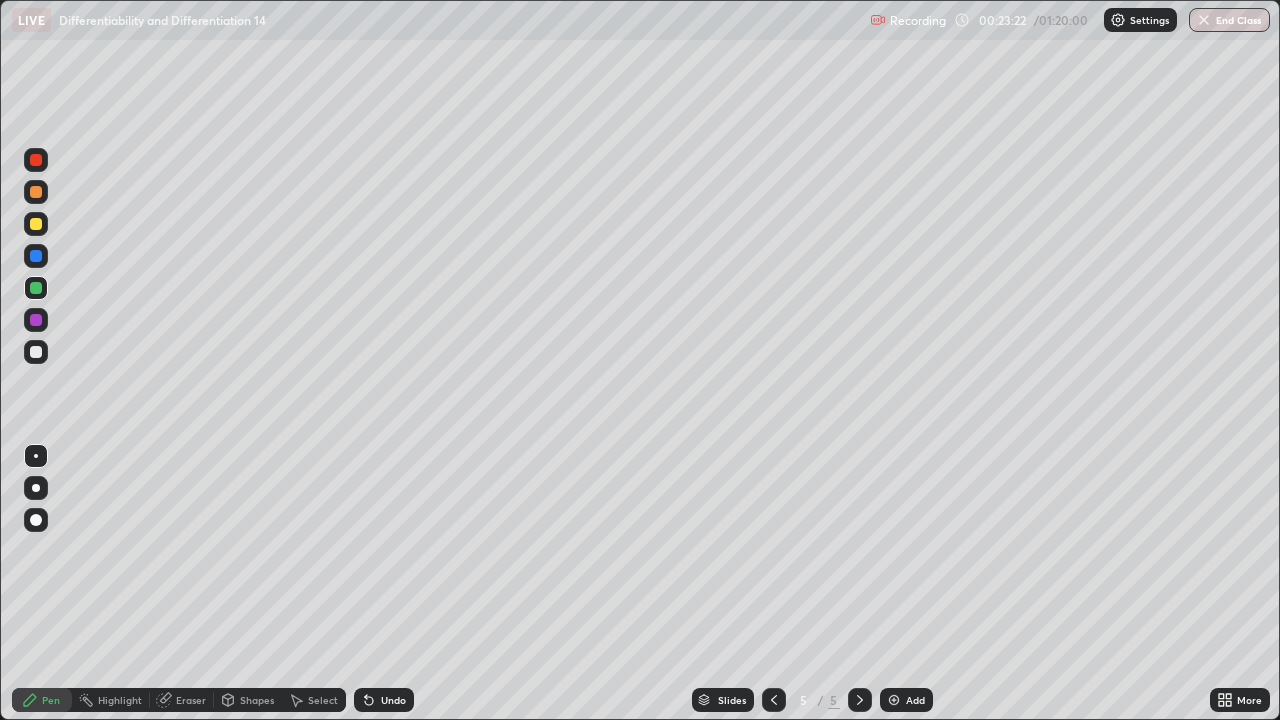 click on "Undo" at bounding box center (393, 700) 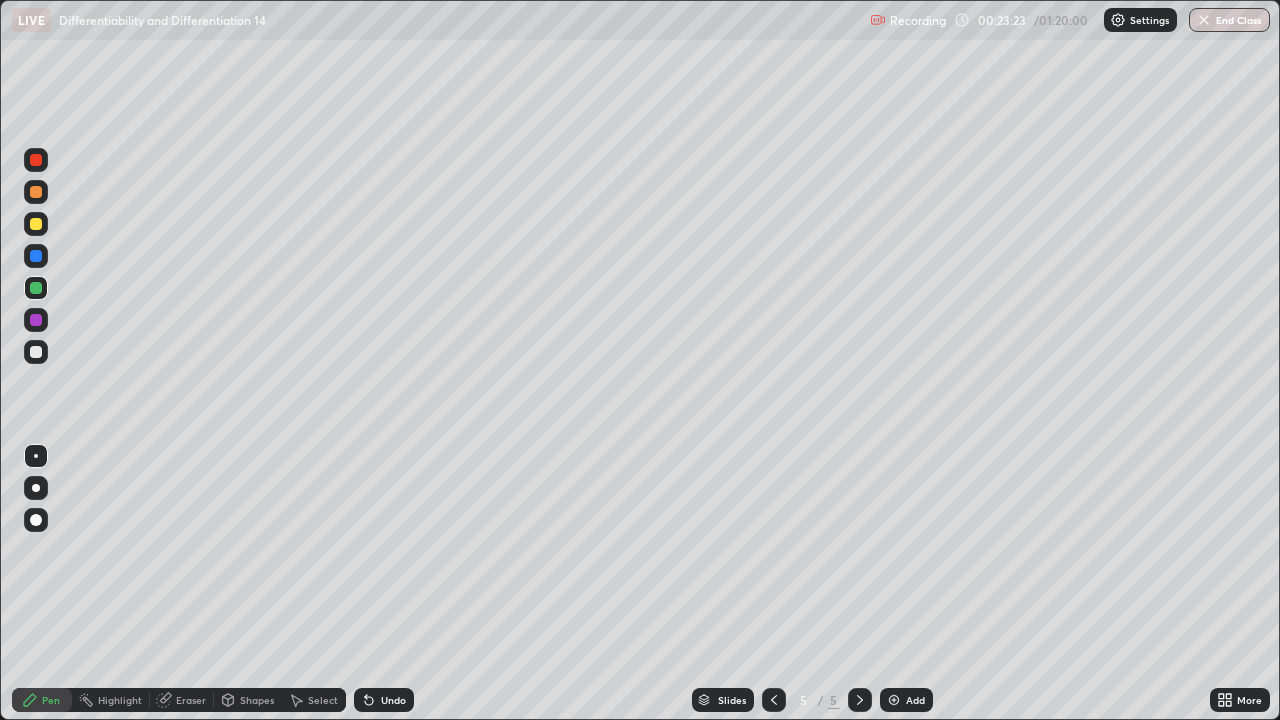 click on "Undo" at bounding box center [393, 700] 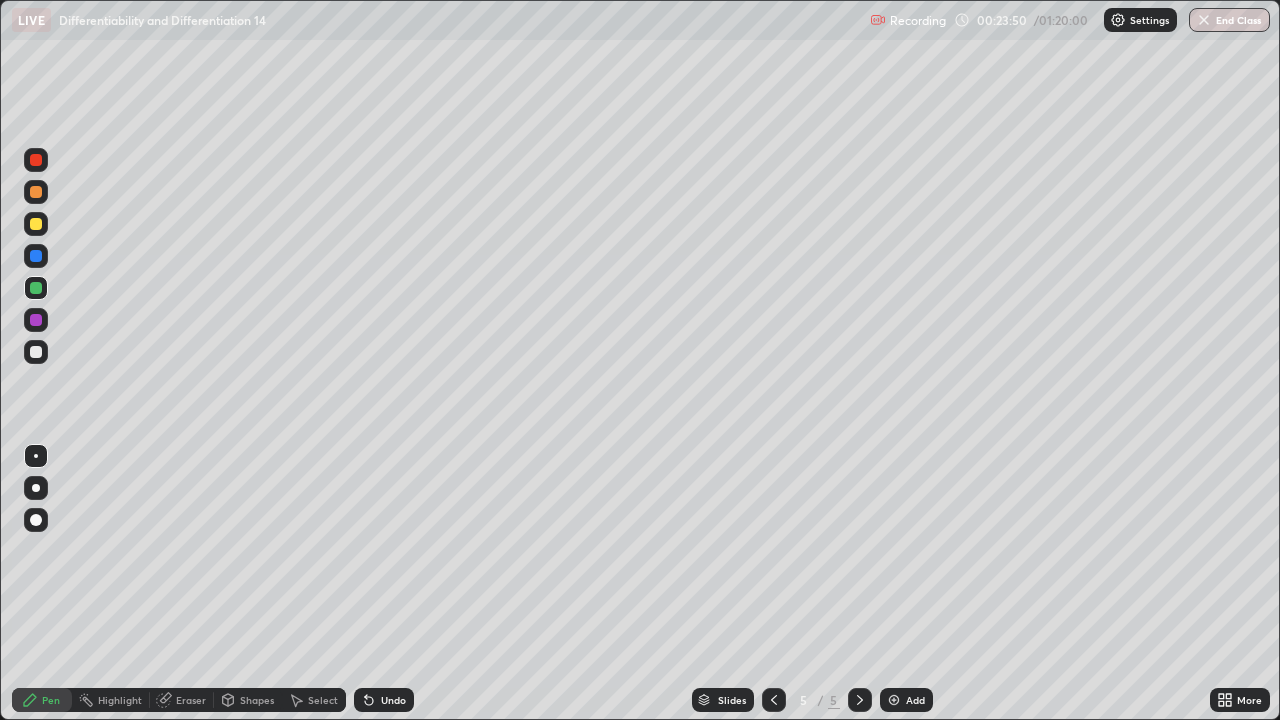 click at bounding box center [774, 700] 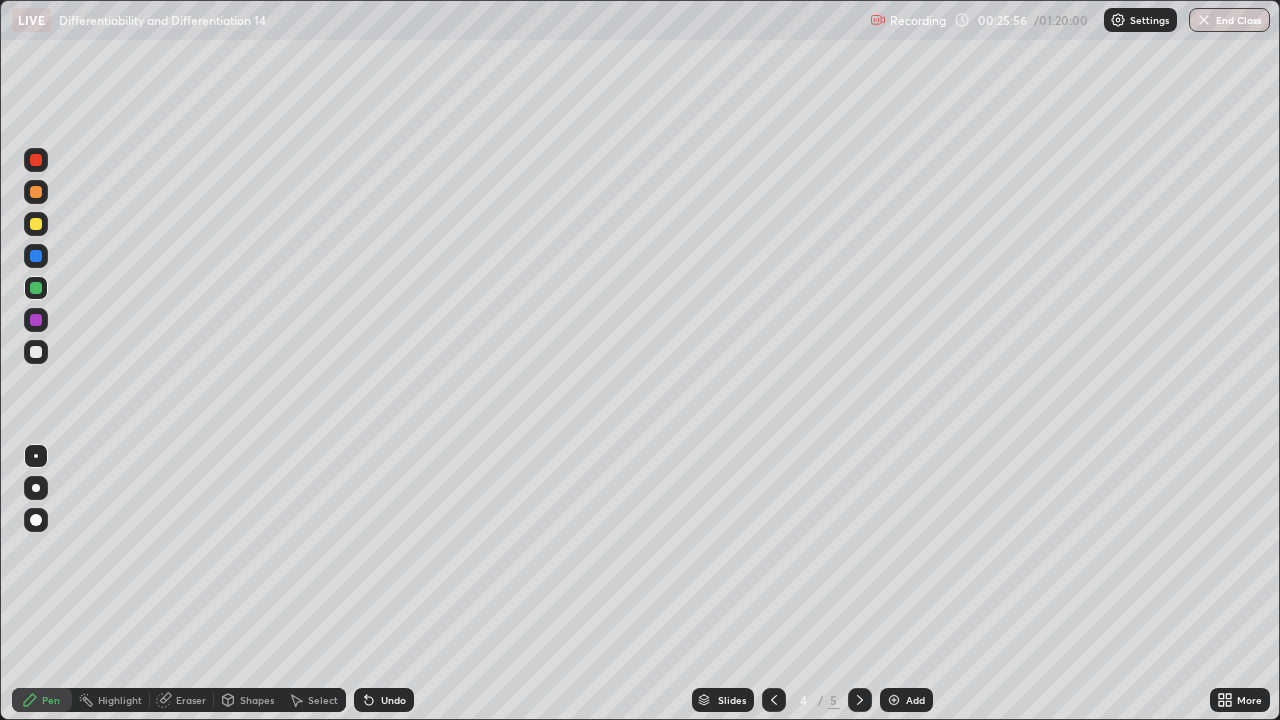 click 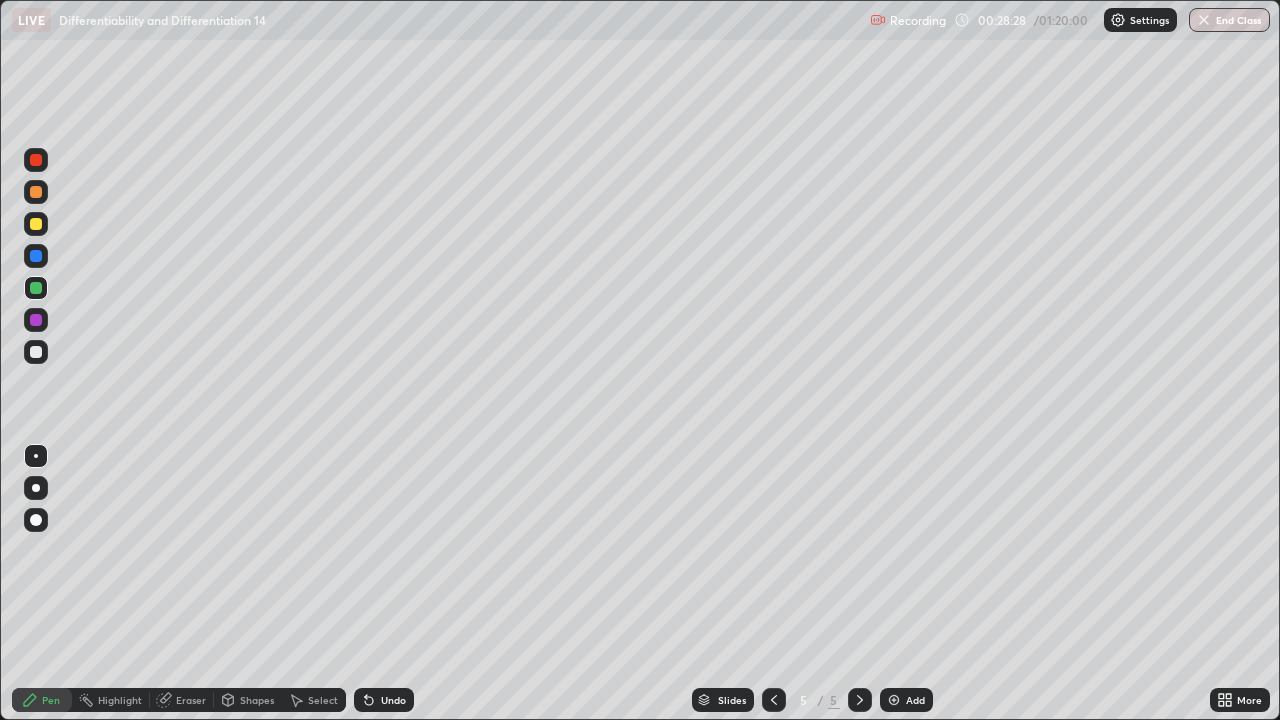 click on "Add" at bounding box center (915, 700) 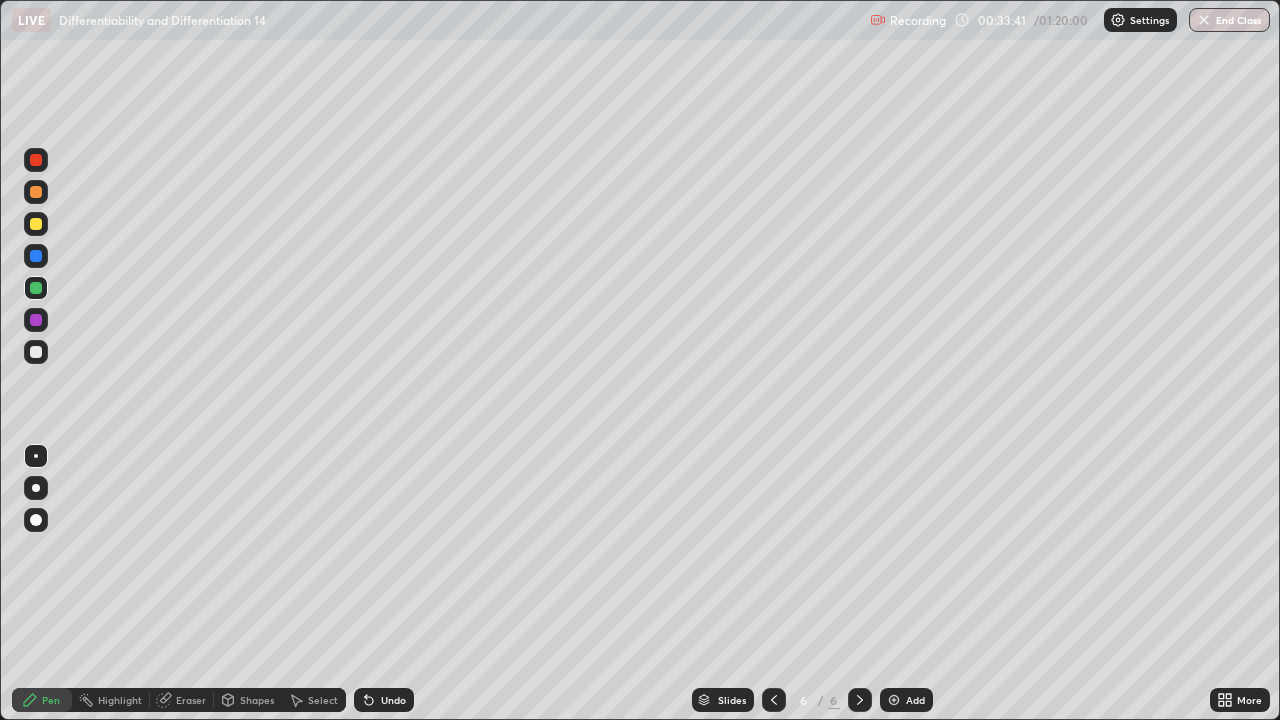 click at bounding box center (36, 224) 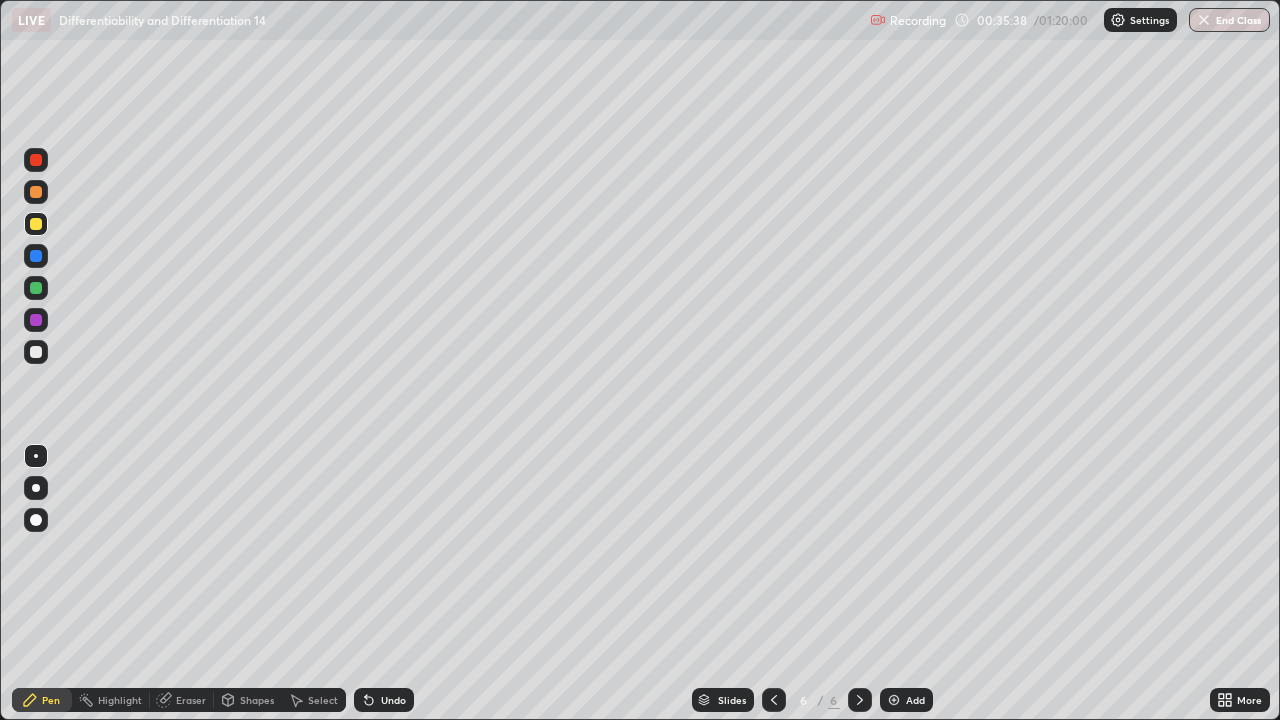 click on "Undo" at bounding box center [384, 700] 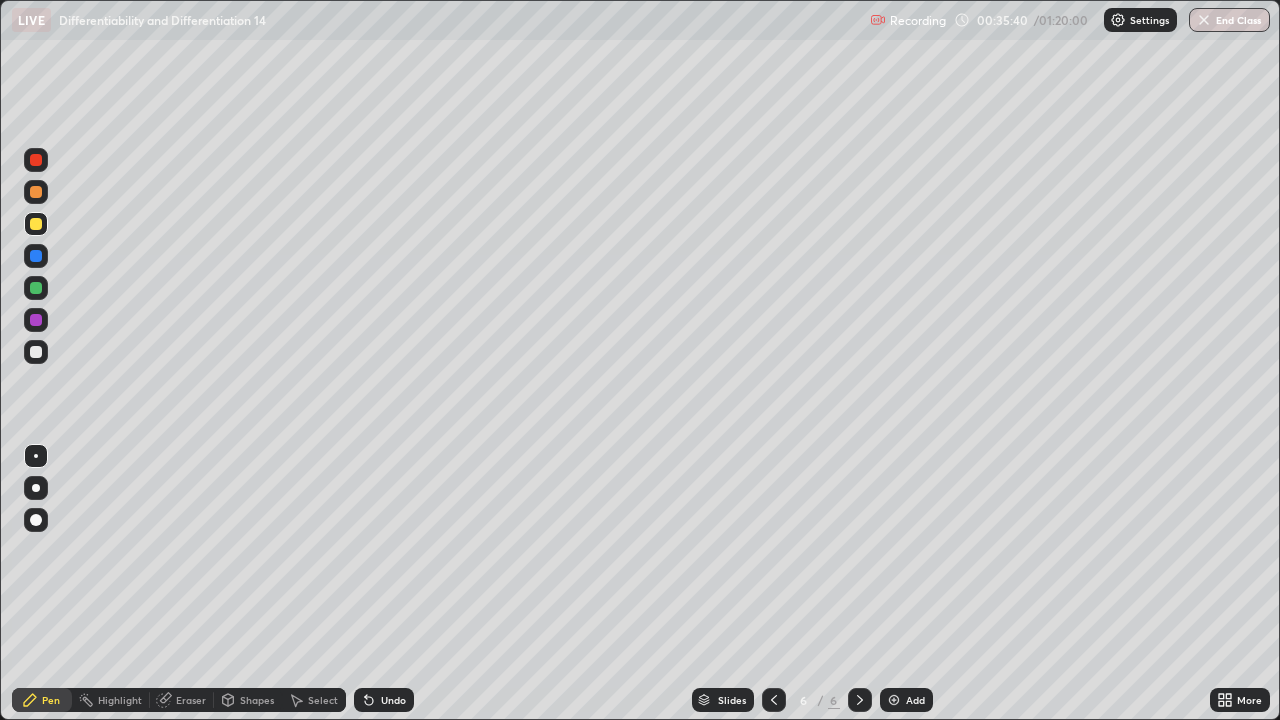 click on "Select" at bounding box center (323, 700) 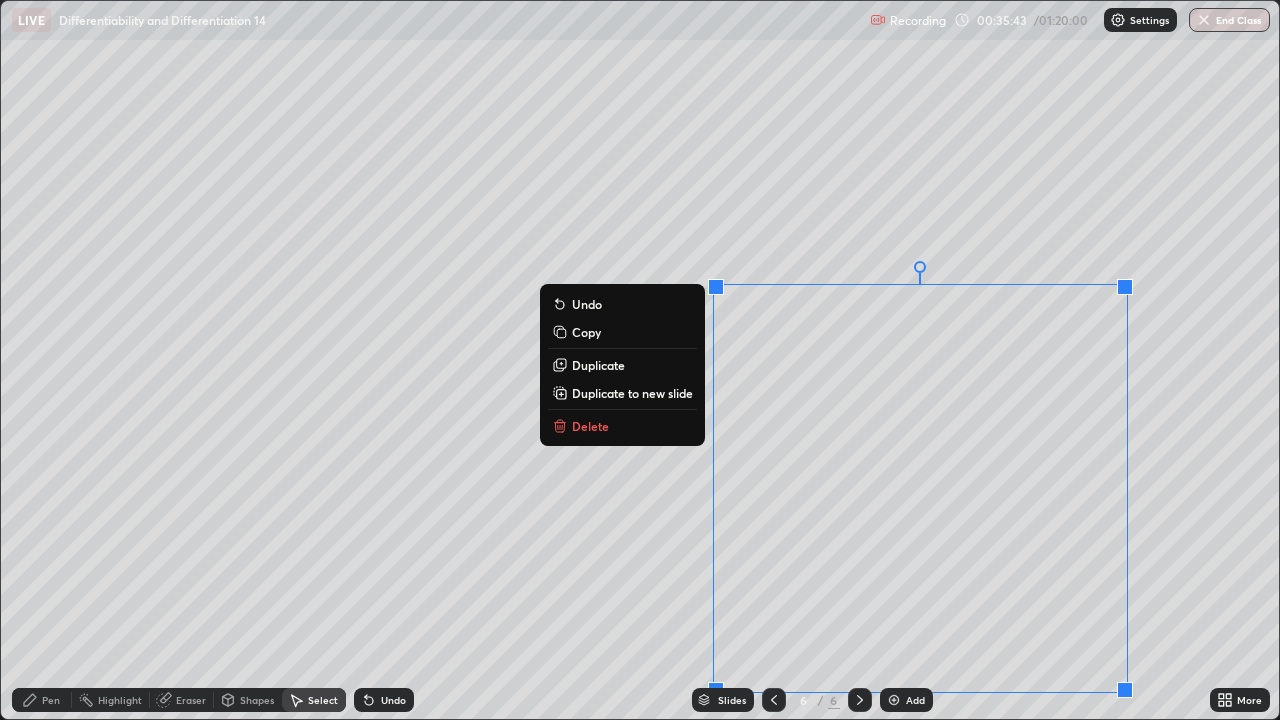 click on "Delete" at bounding box center (622, 426) 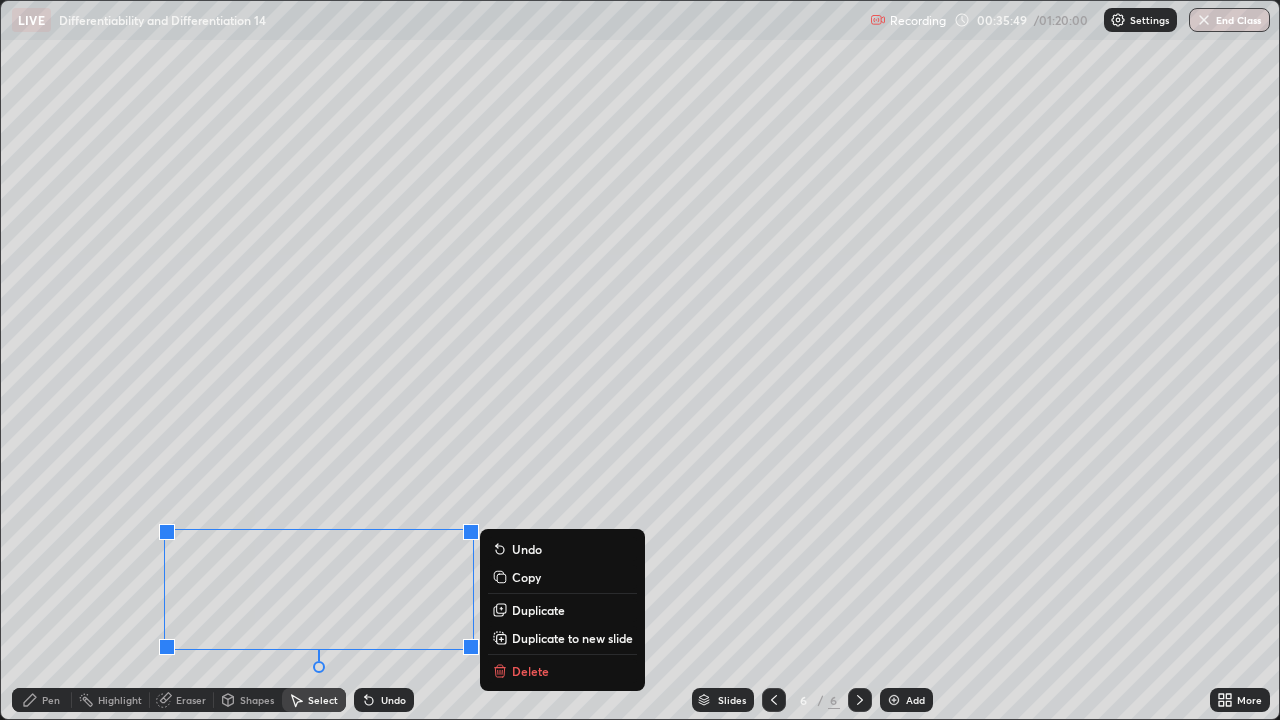 click on "Delete" at bounding box center (530, 671) 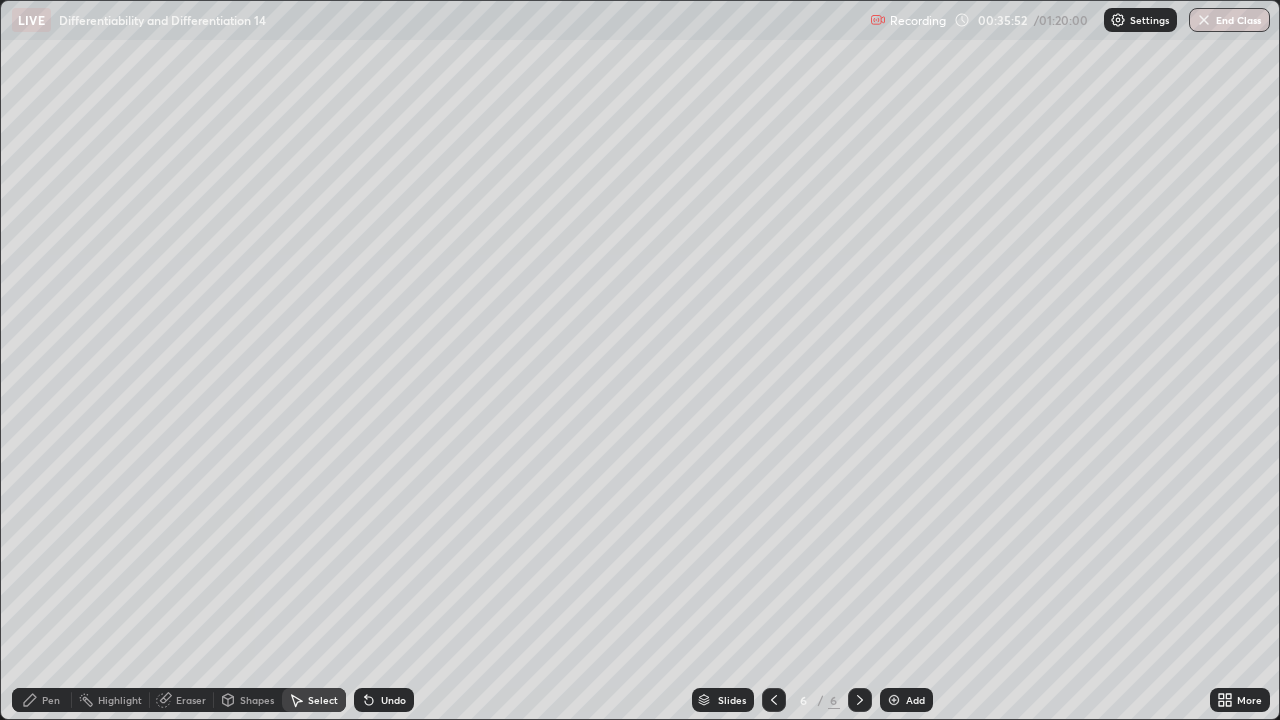 click on "Eraser" at bounding box center (191, 700) 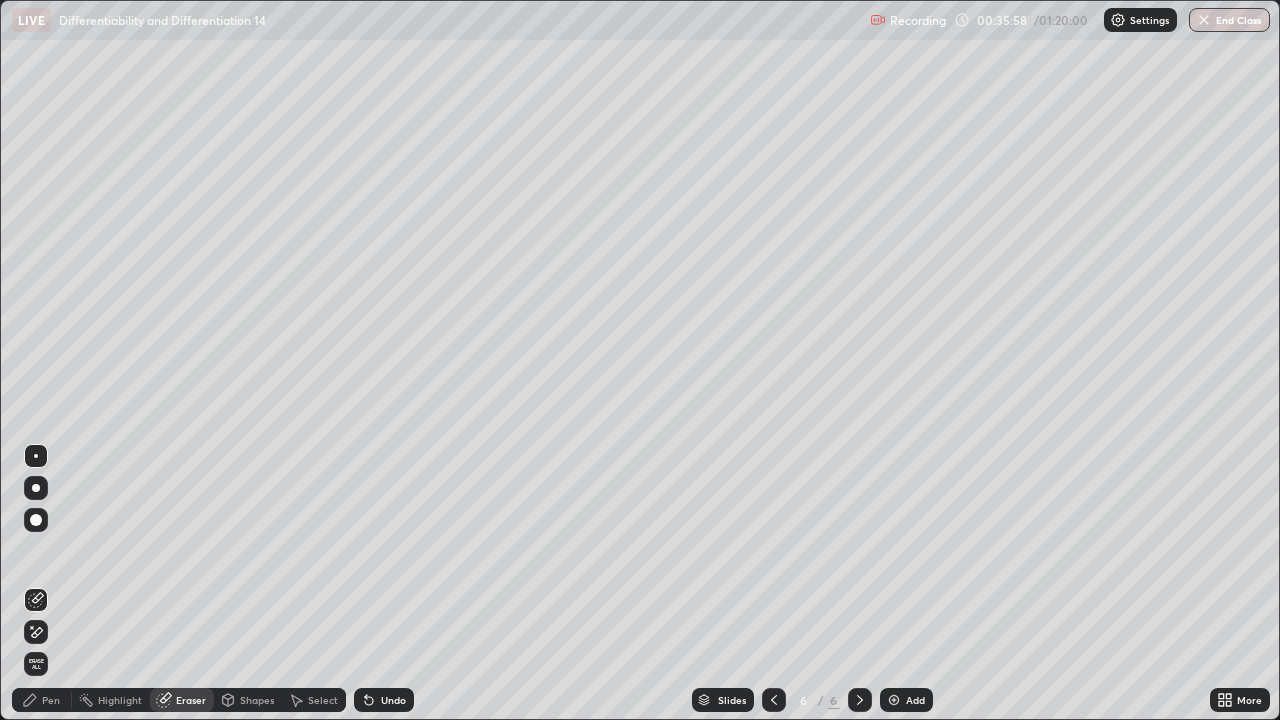 click on "Pen" at bounding box center (51, 700) 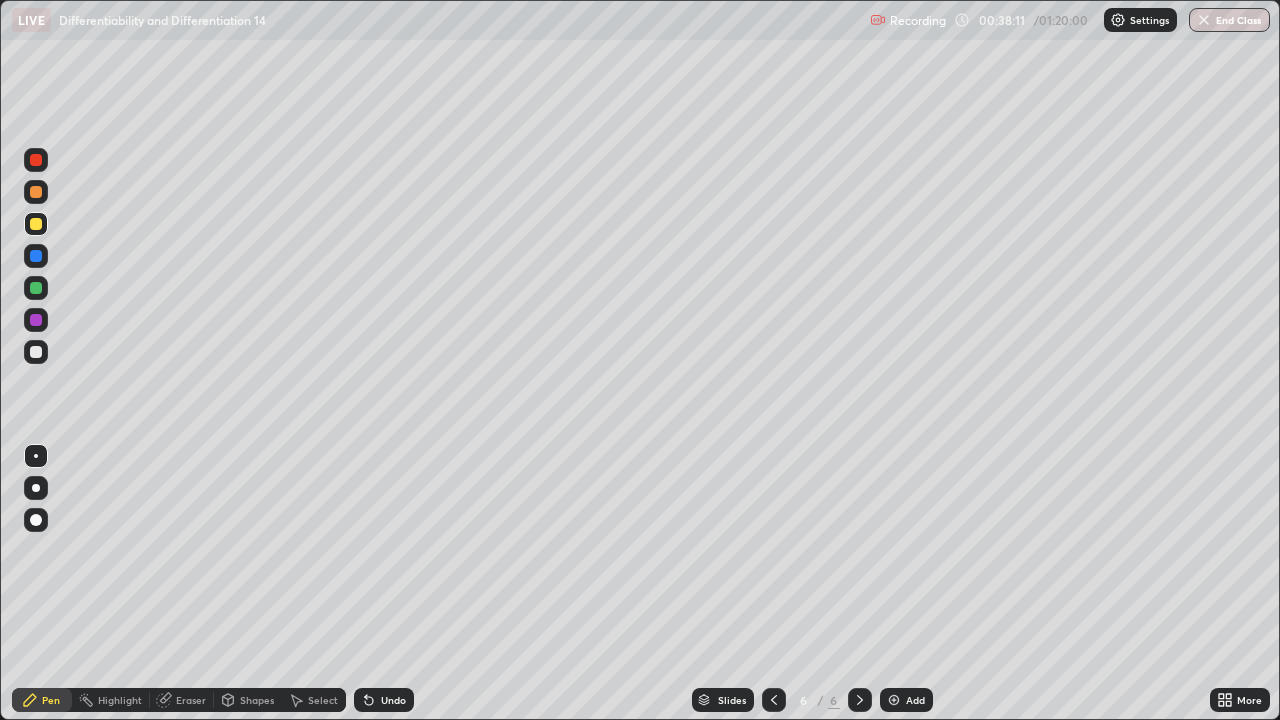 click on "Undo" at bounding box center [393, 700] 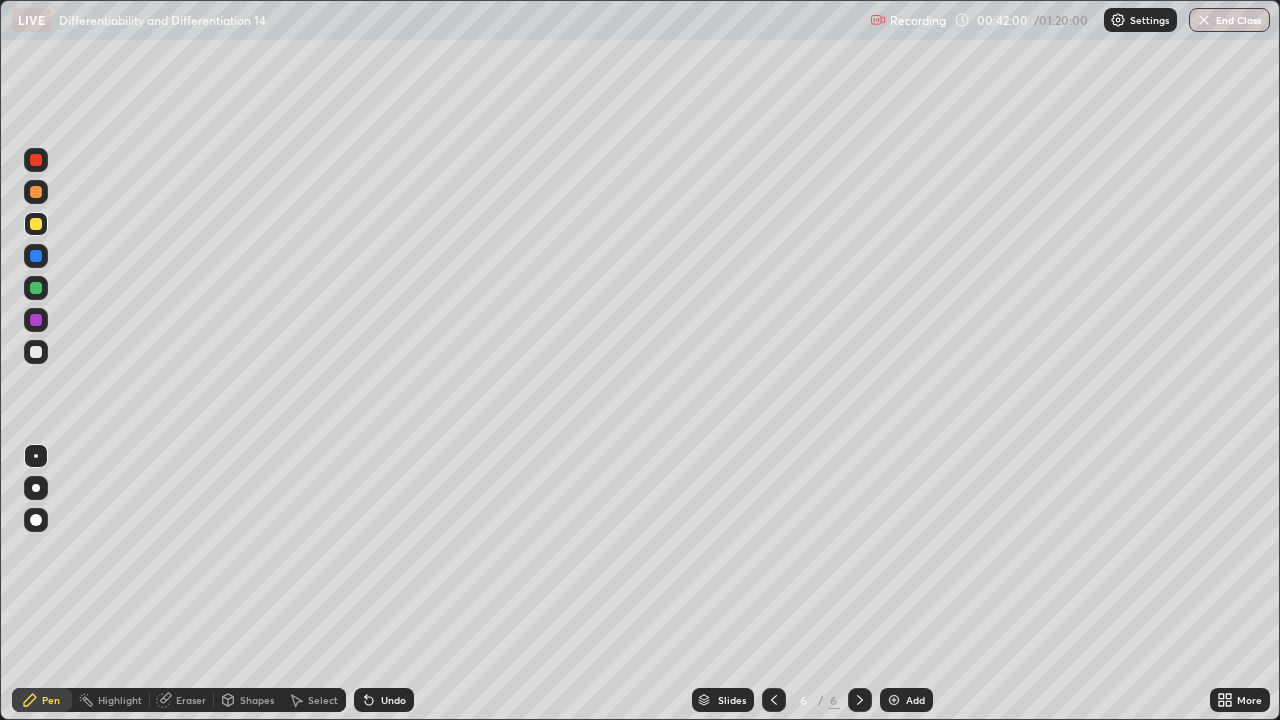 click on "Eraser" at bounding box center (191, 700) 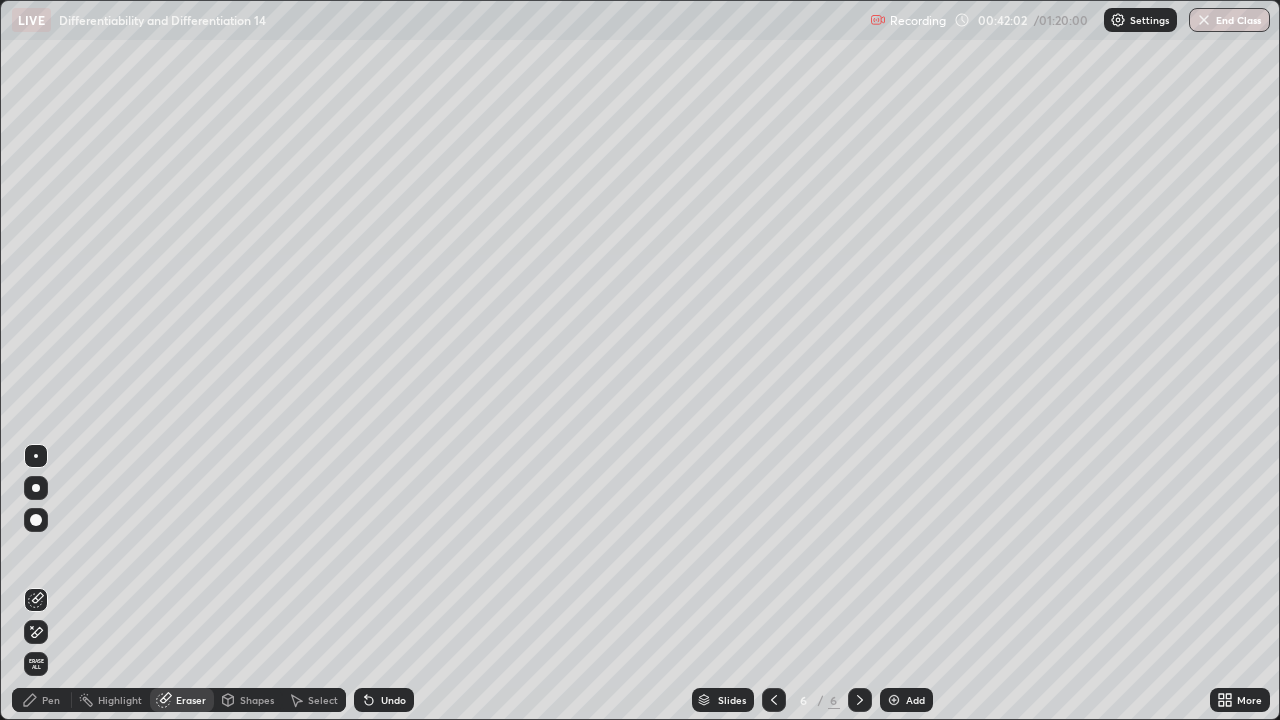 click on "Pen" at bounding box center [51, 700] 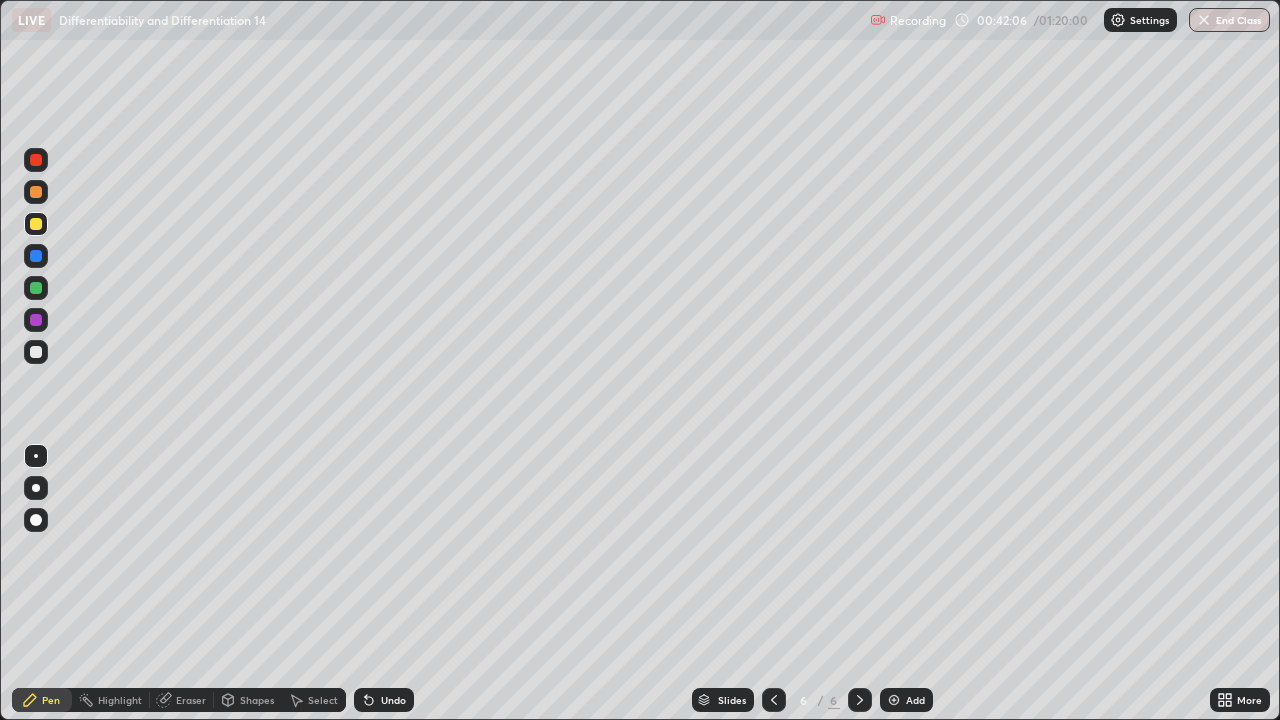 click 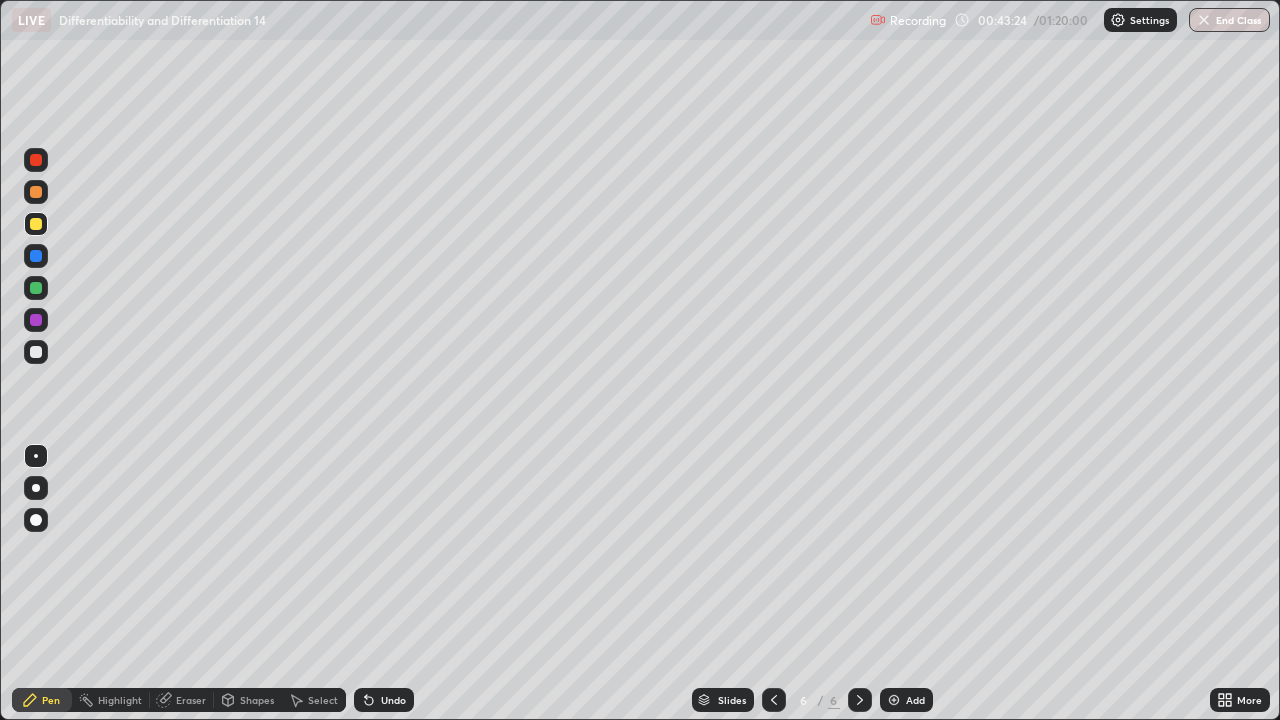 click on "Add" at bounding box center (915, 700) 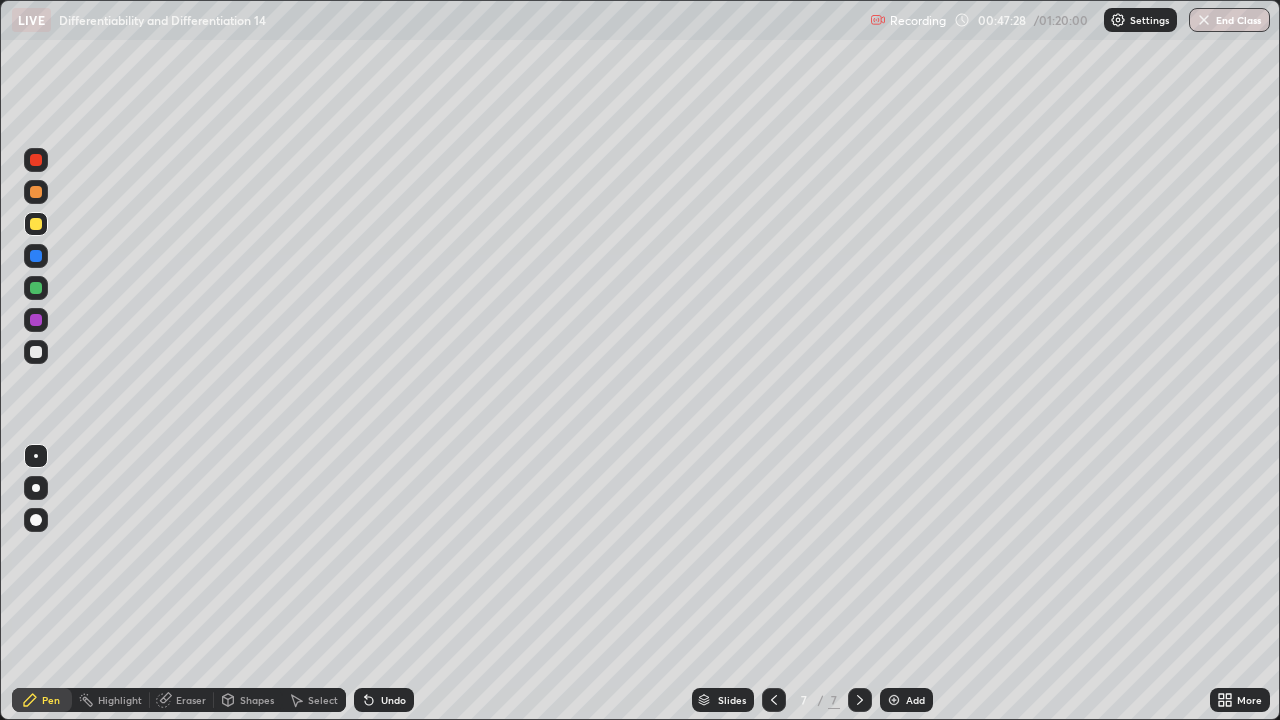click at bounding box center (36, 192) 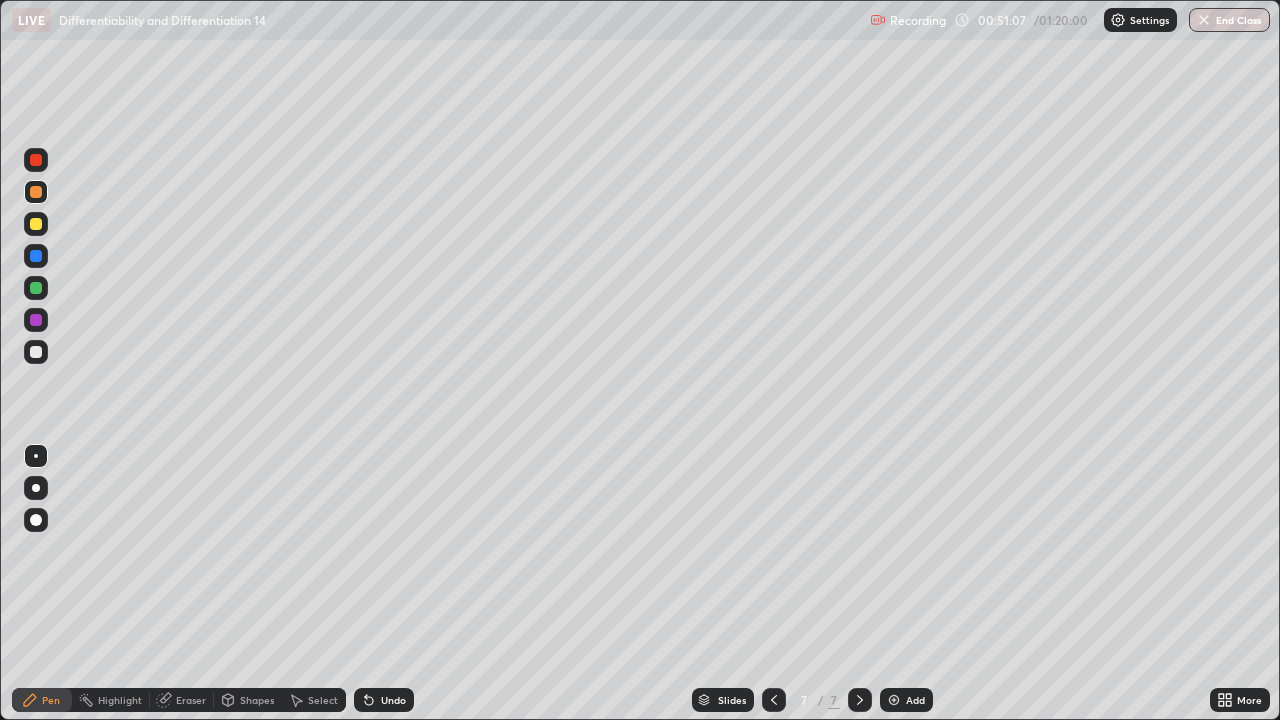 click on "Add" at bounding box center [906, 700] 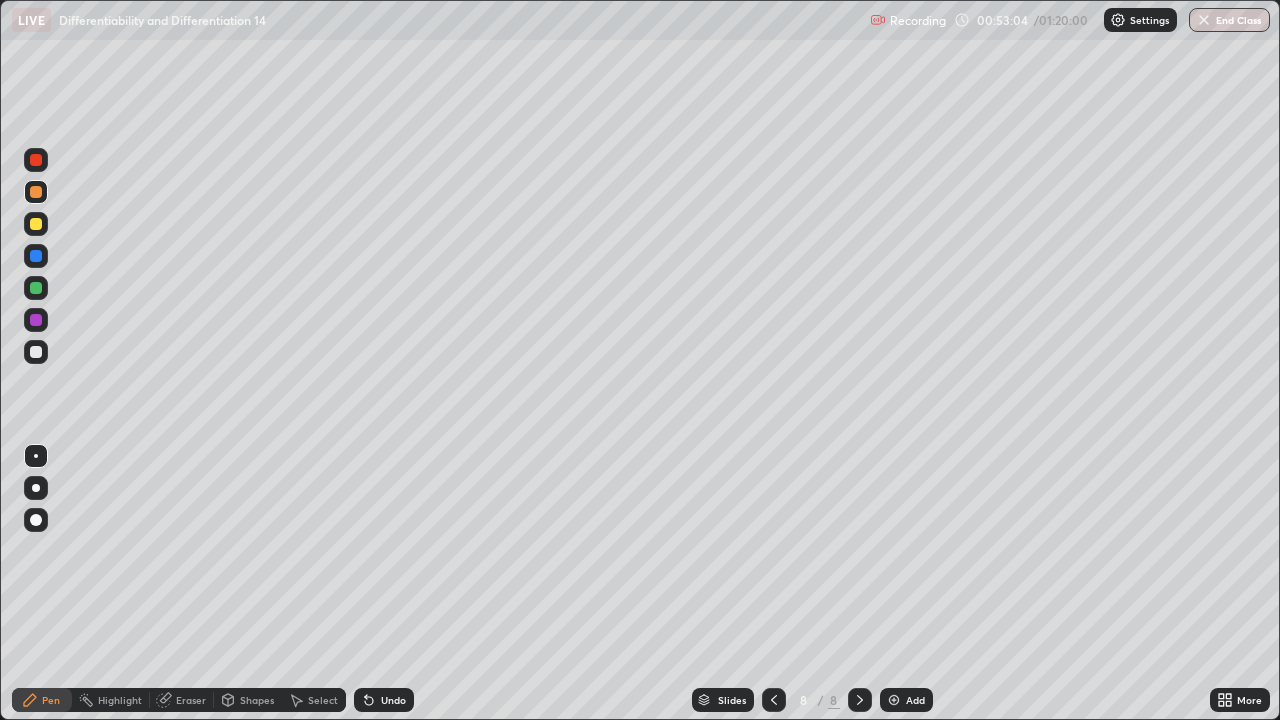 click at bounding box center (36, 224) 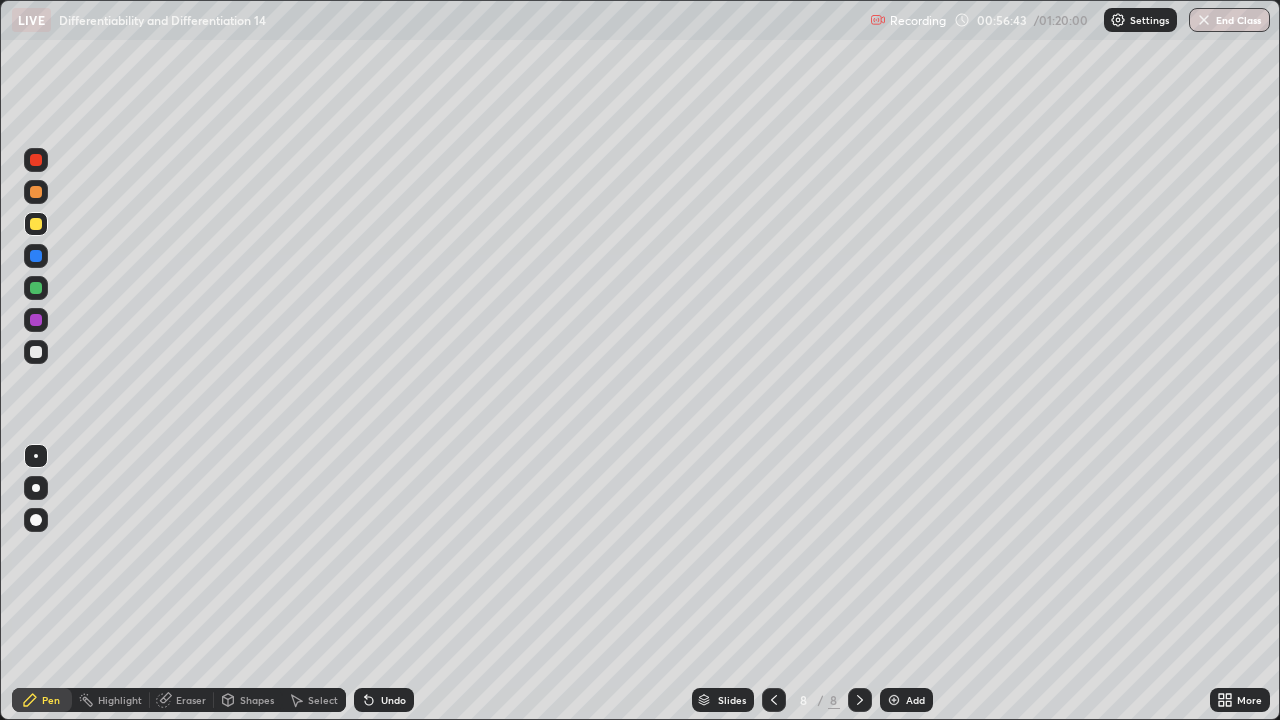 click on "Add" at bounding box center (906, 700) 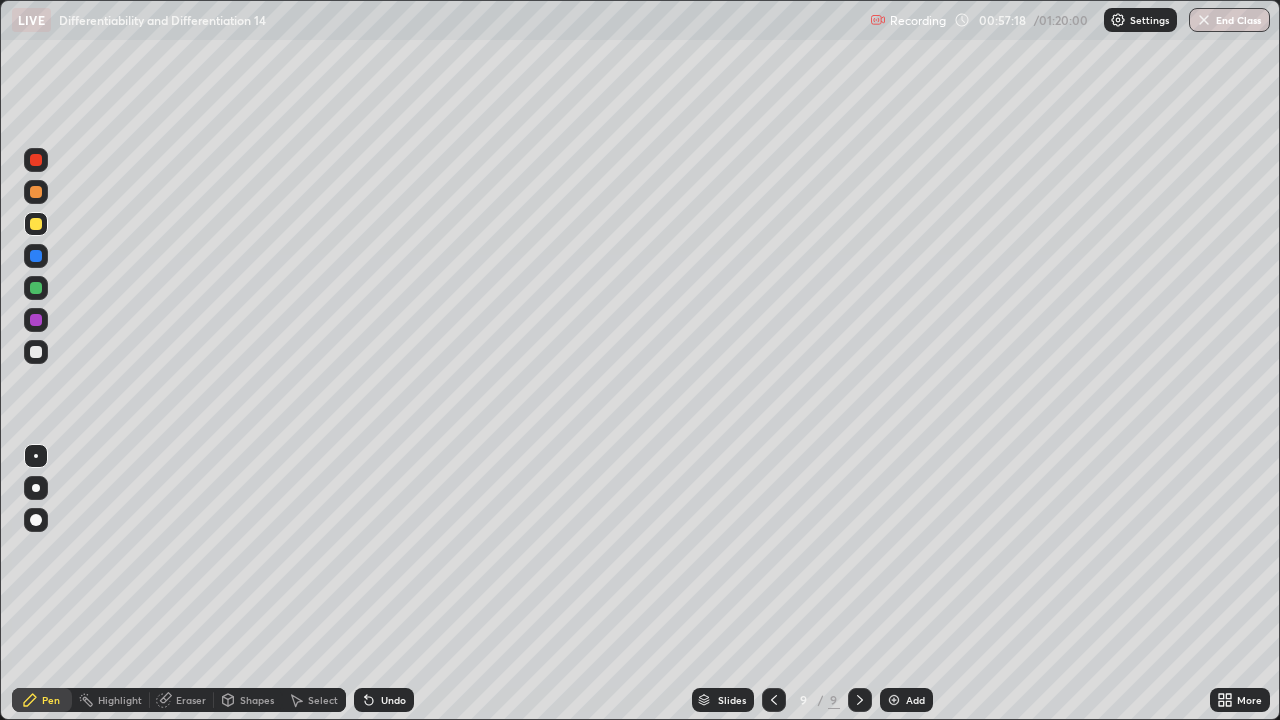 click on "Undo" at bounding box center (393, 700) 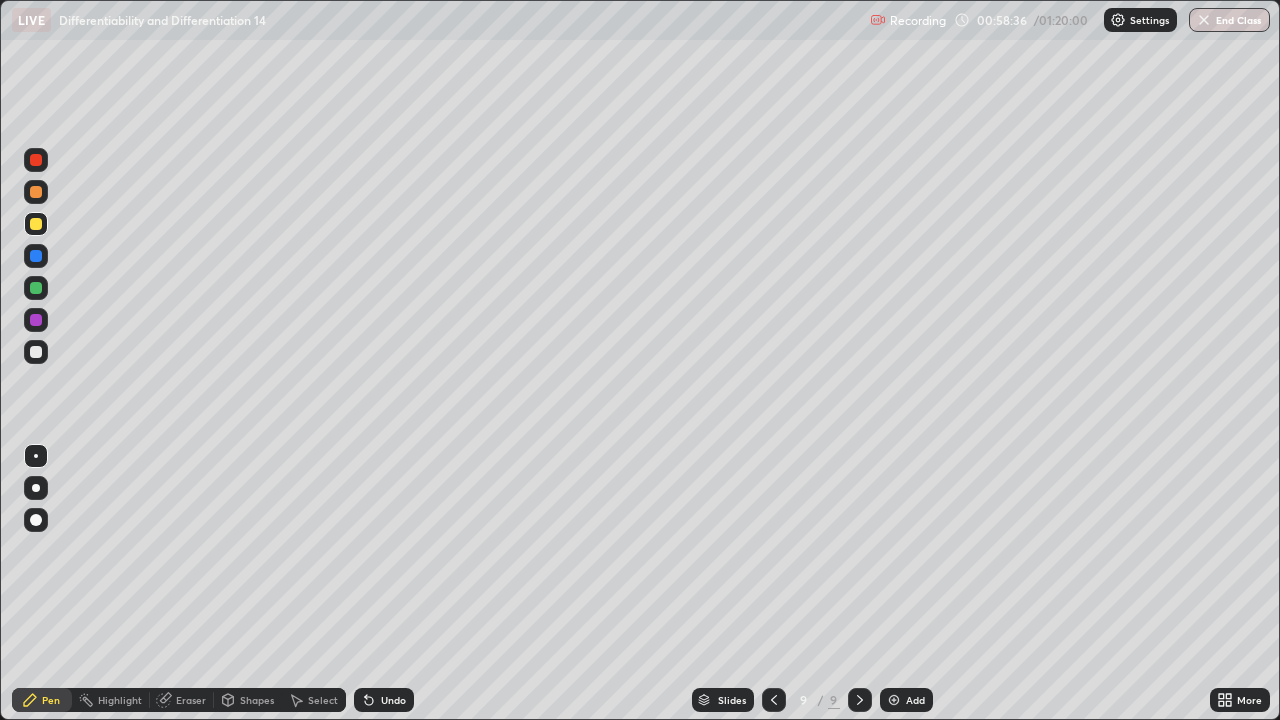 click at bounding box center (36, 352) 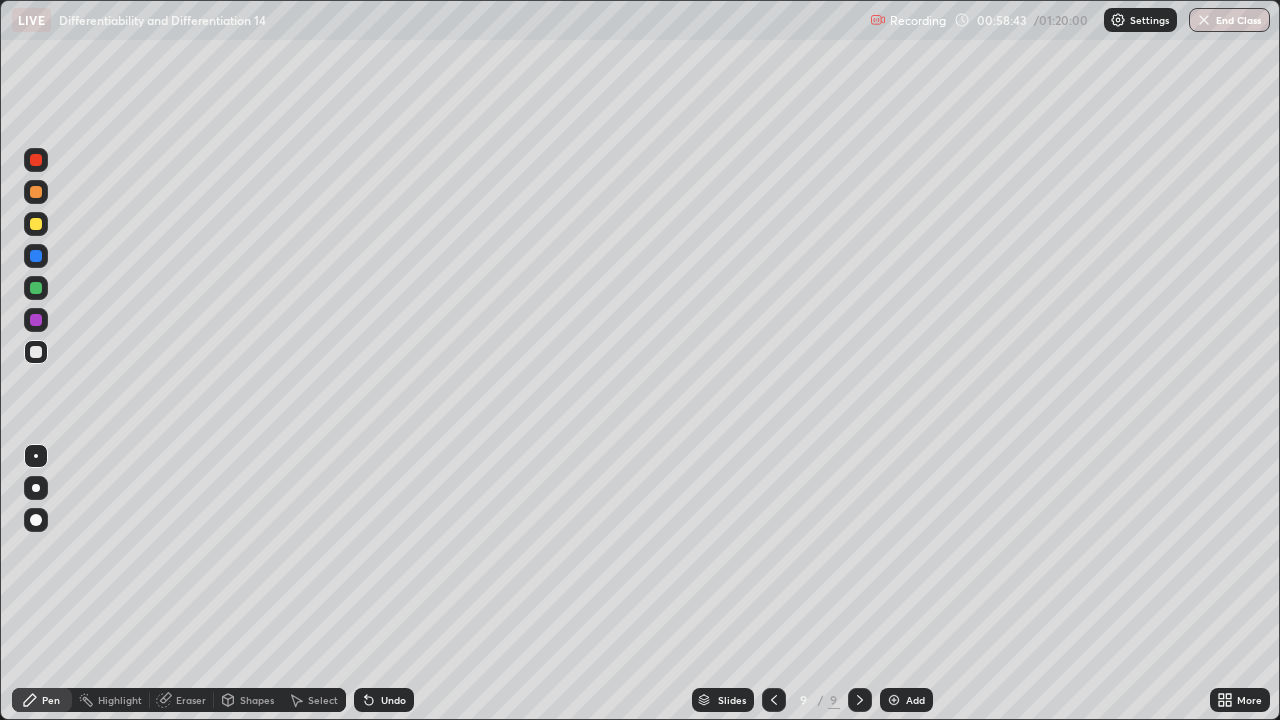 click 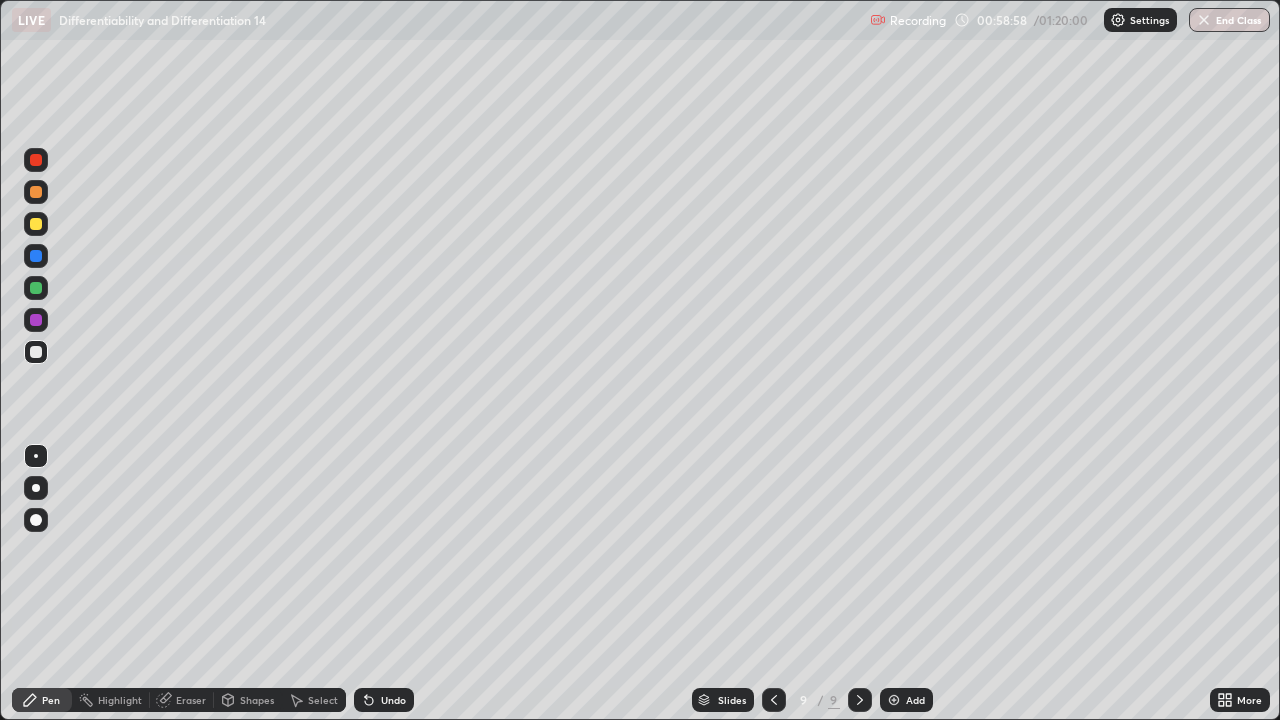 click 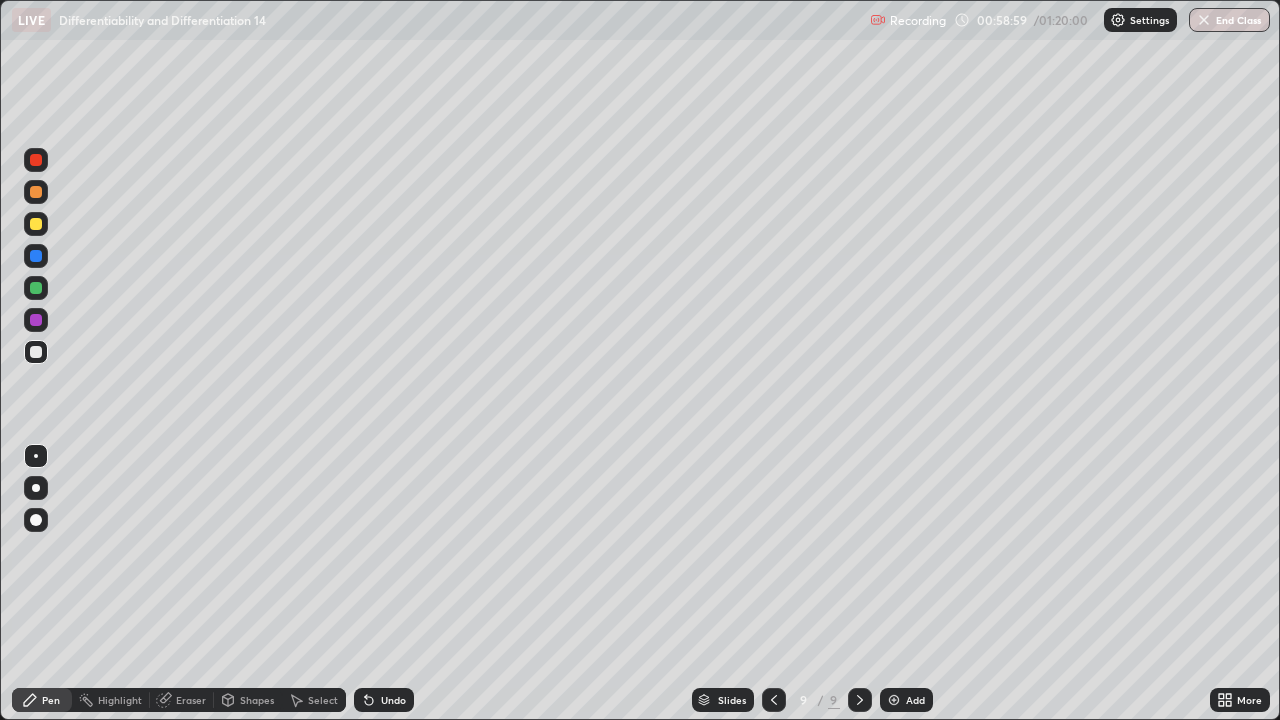 click 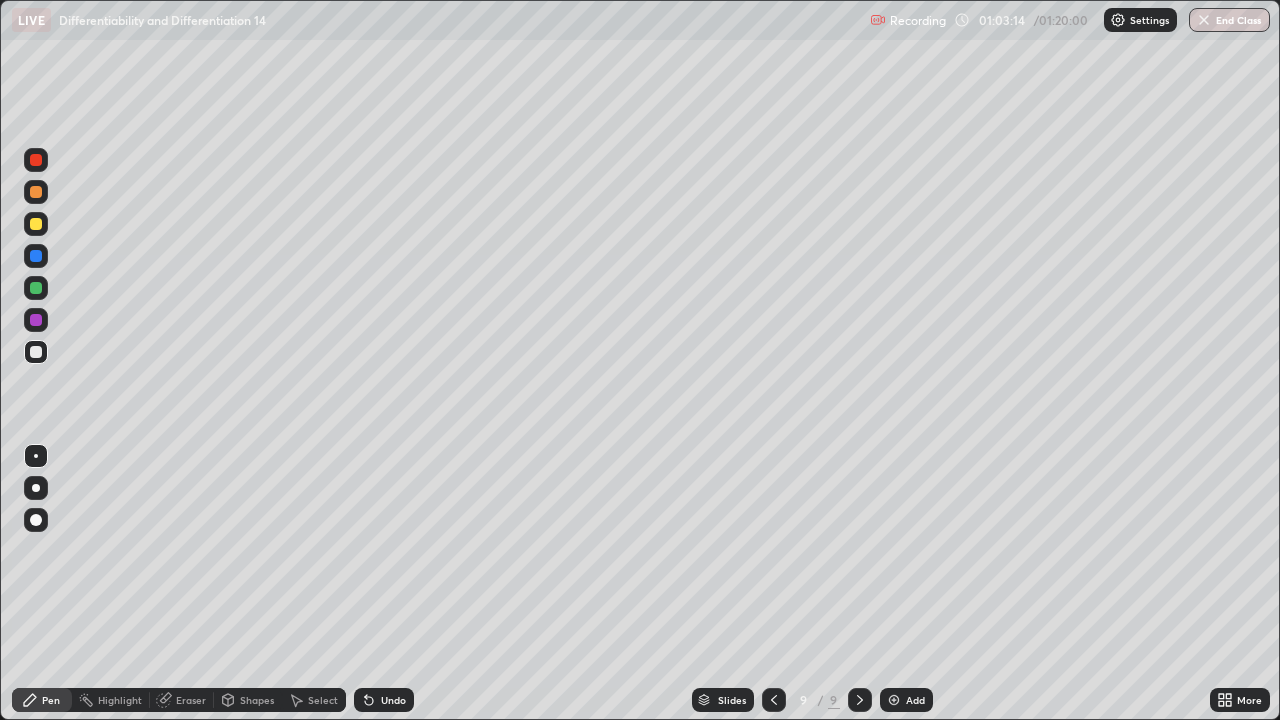 click on "Add" at bounding box center (906, 700) 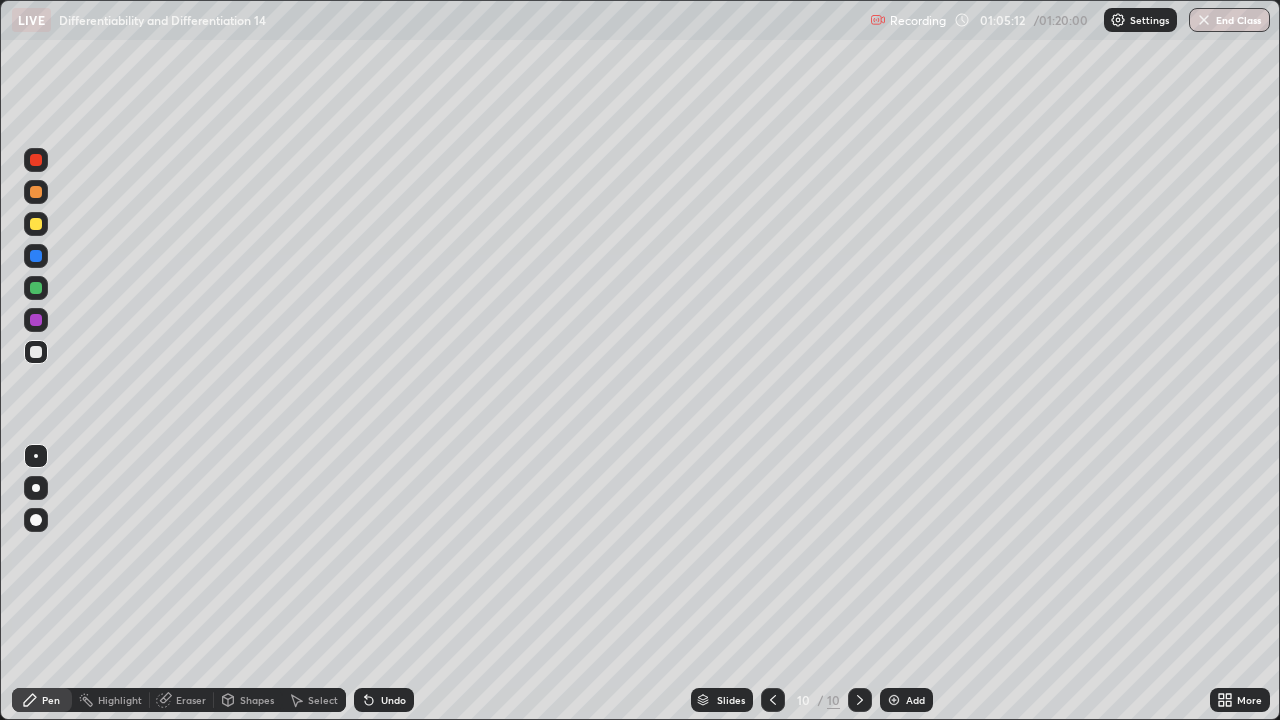 click at bounding box center (36, 224) 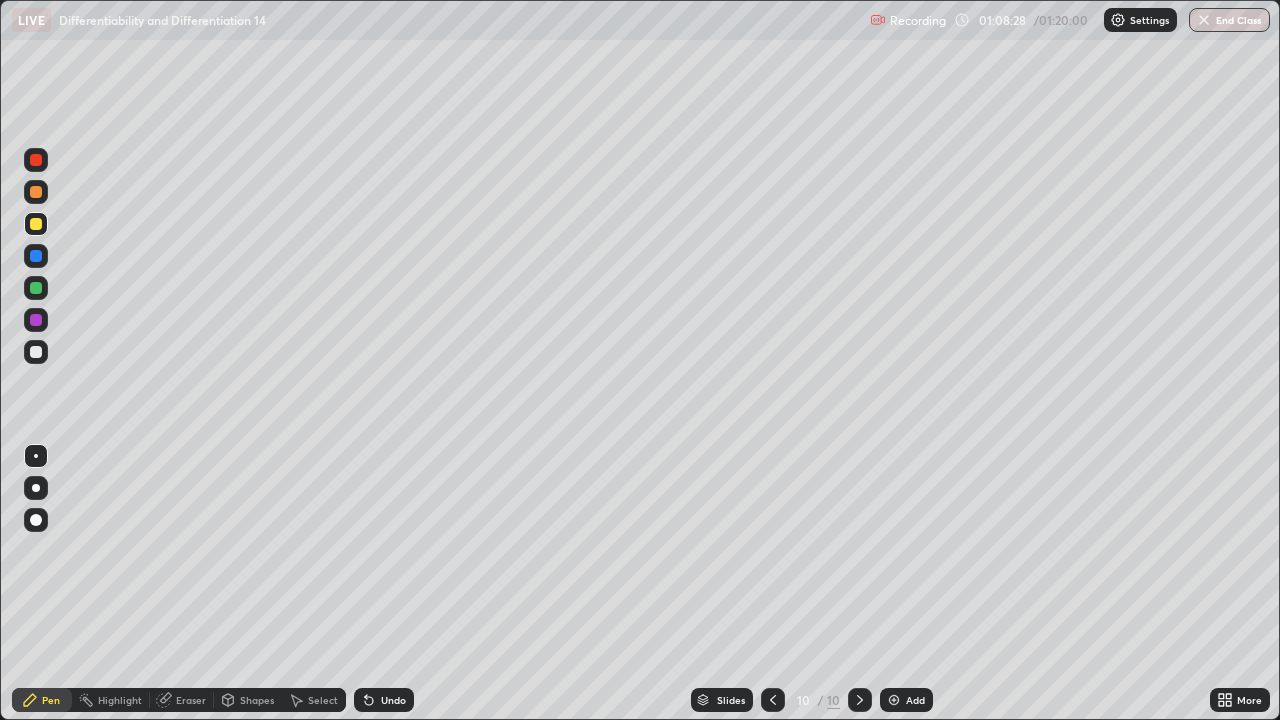 click on "Add" at bounding box center (906, 700) 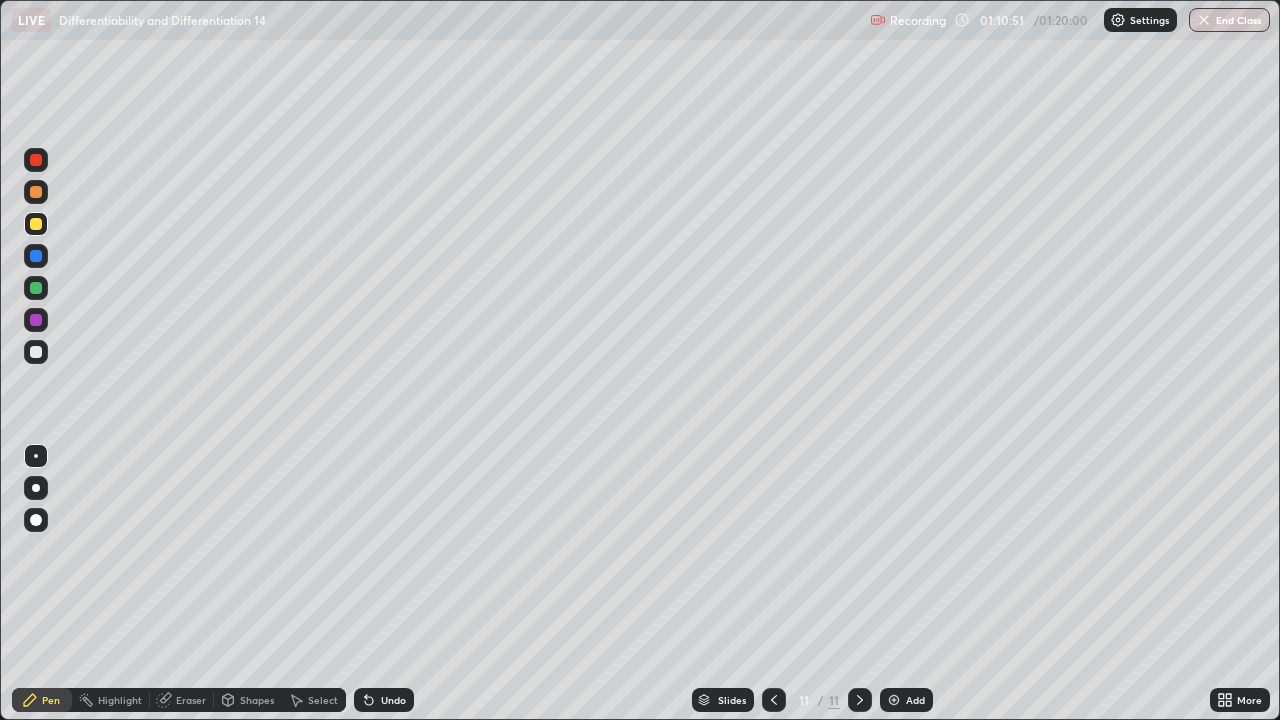 click at bounding box center (36, 352) 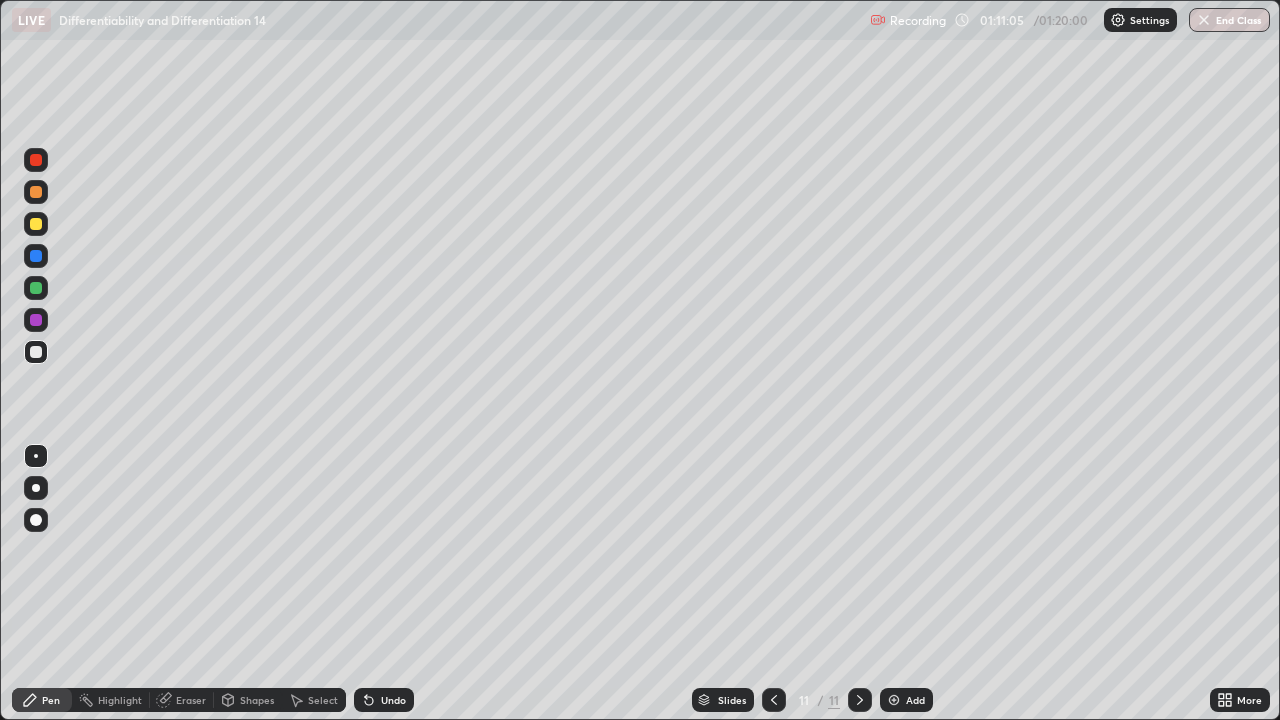 click on "Undo" at bounding box center (393, 700) 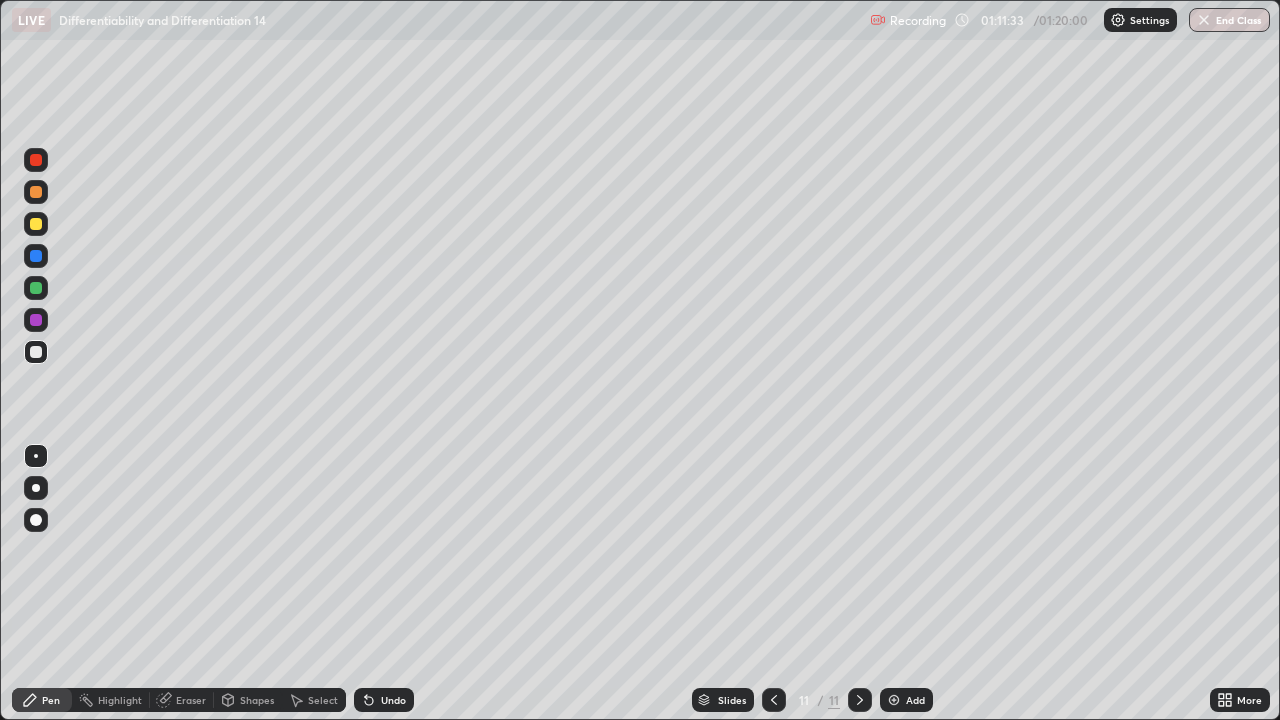 click on "Eraser" at bounding box center (182, 700) 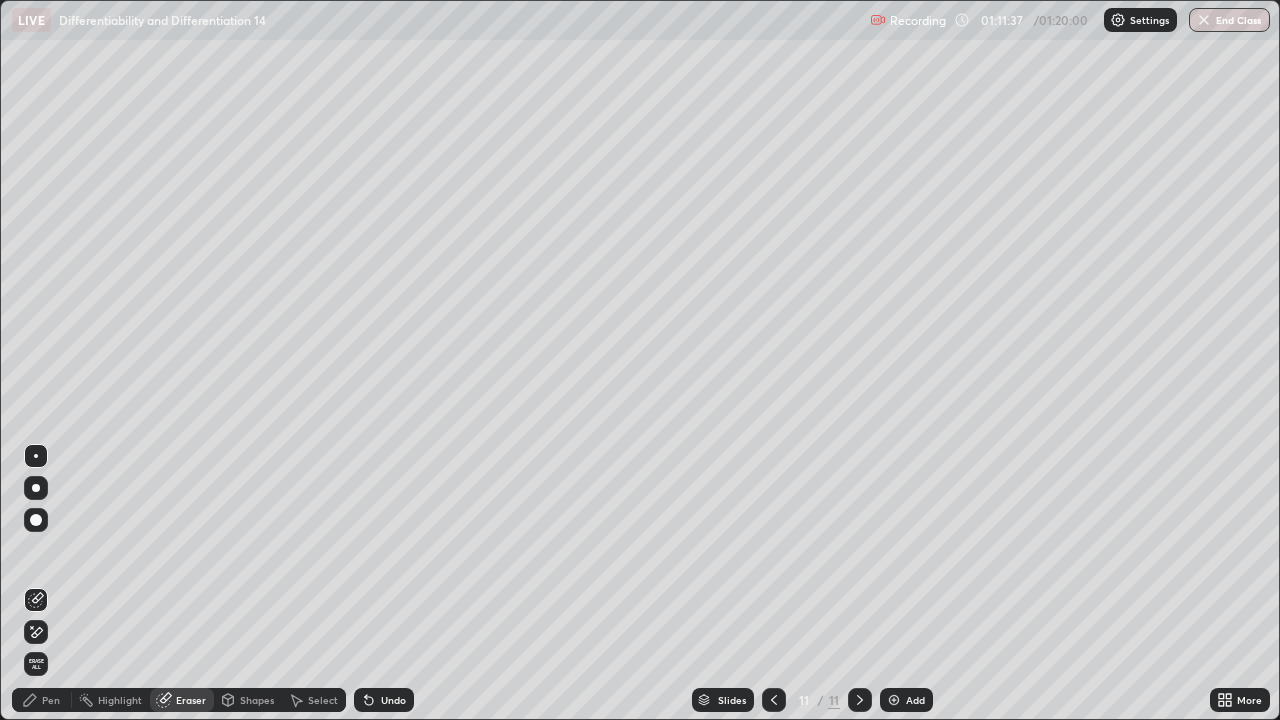 click on "Pen" at bounding box center (51, 700) 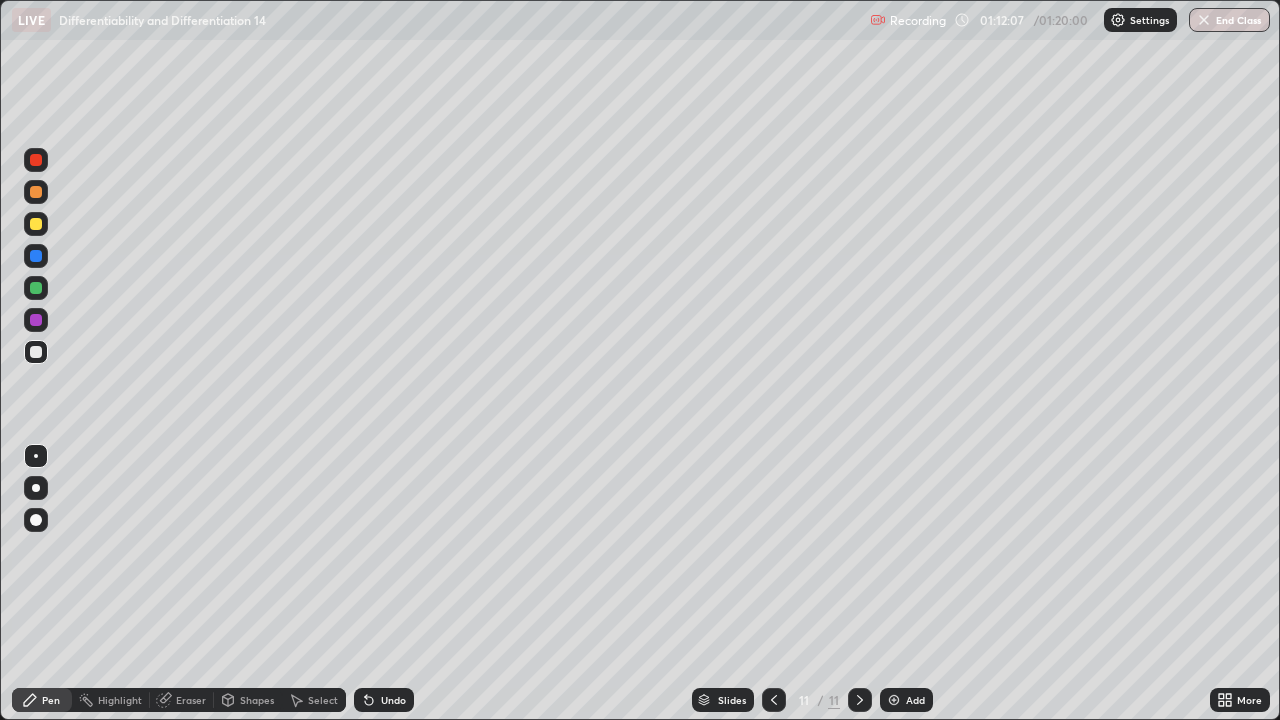 click on "Eraser" at bounding box center (191, 700) 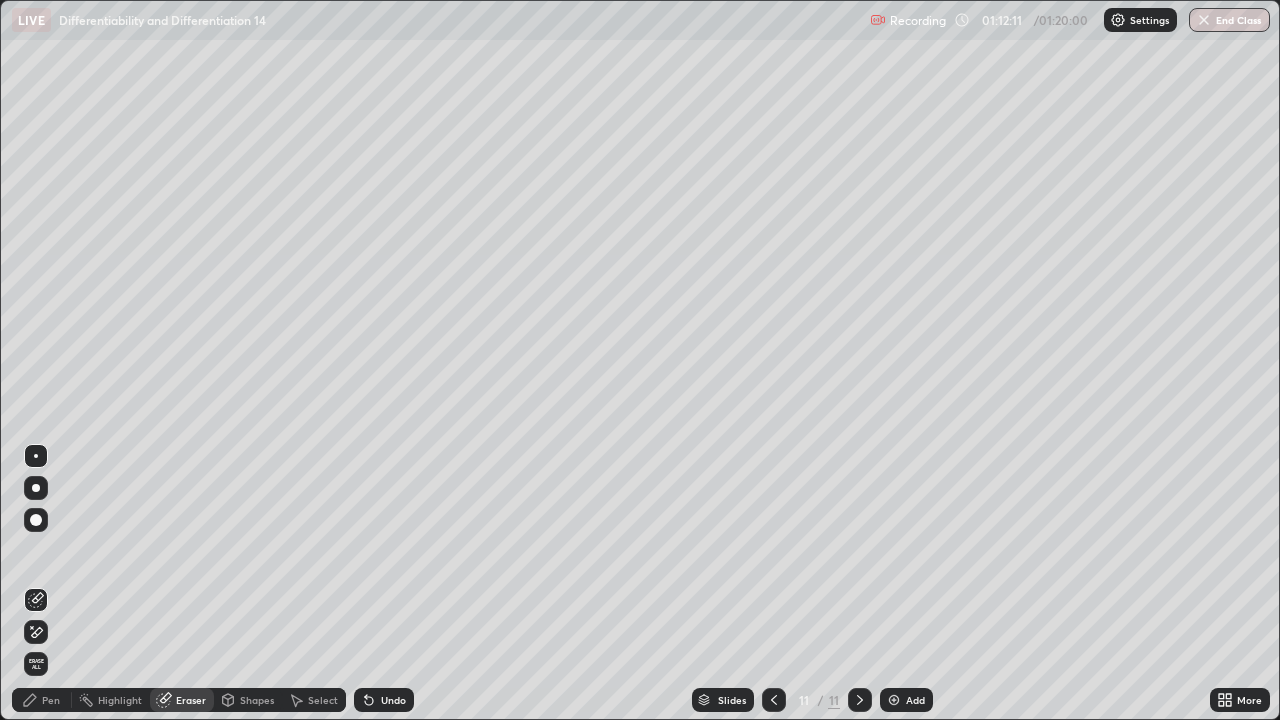 click on "Pen" at bounding box center [51, 700] 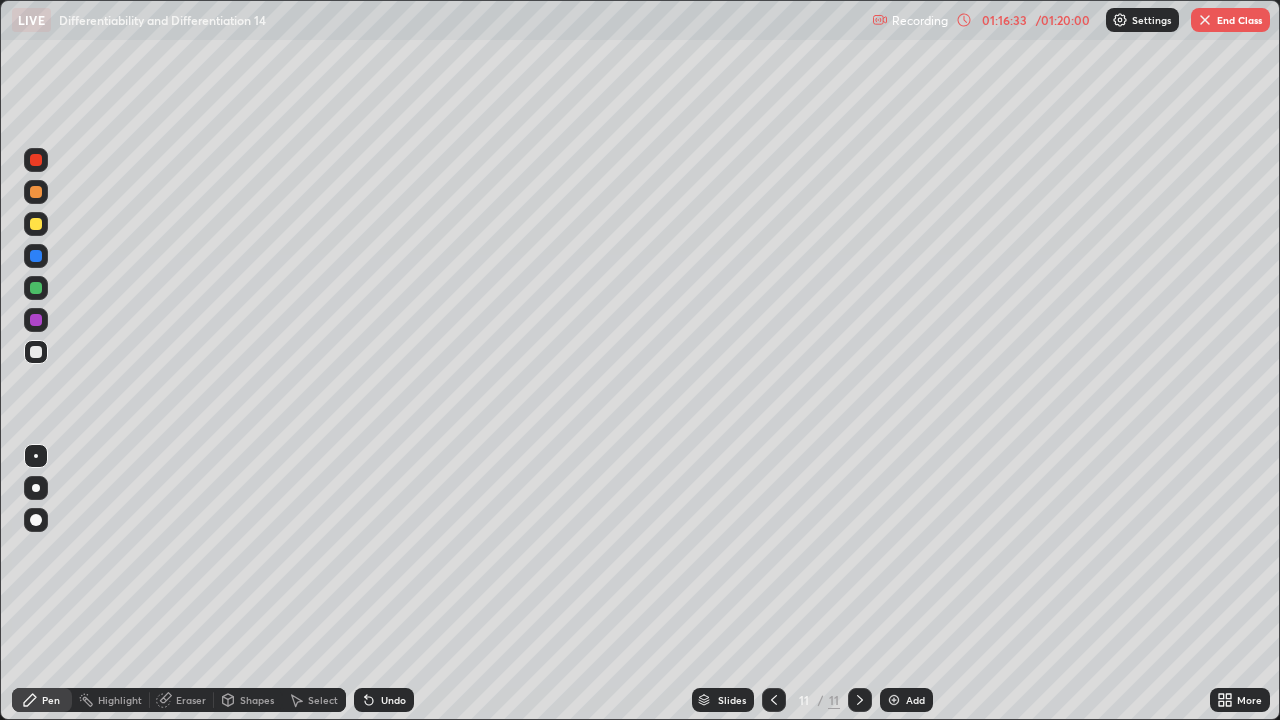 click on "End Class" at bounding box center [1230, 20] 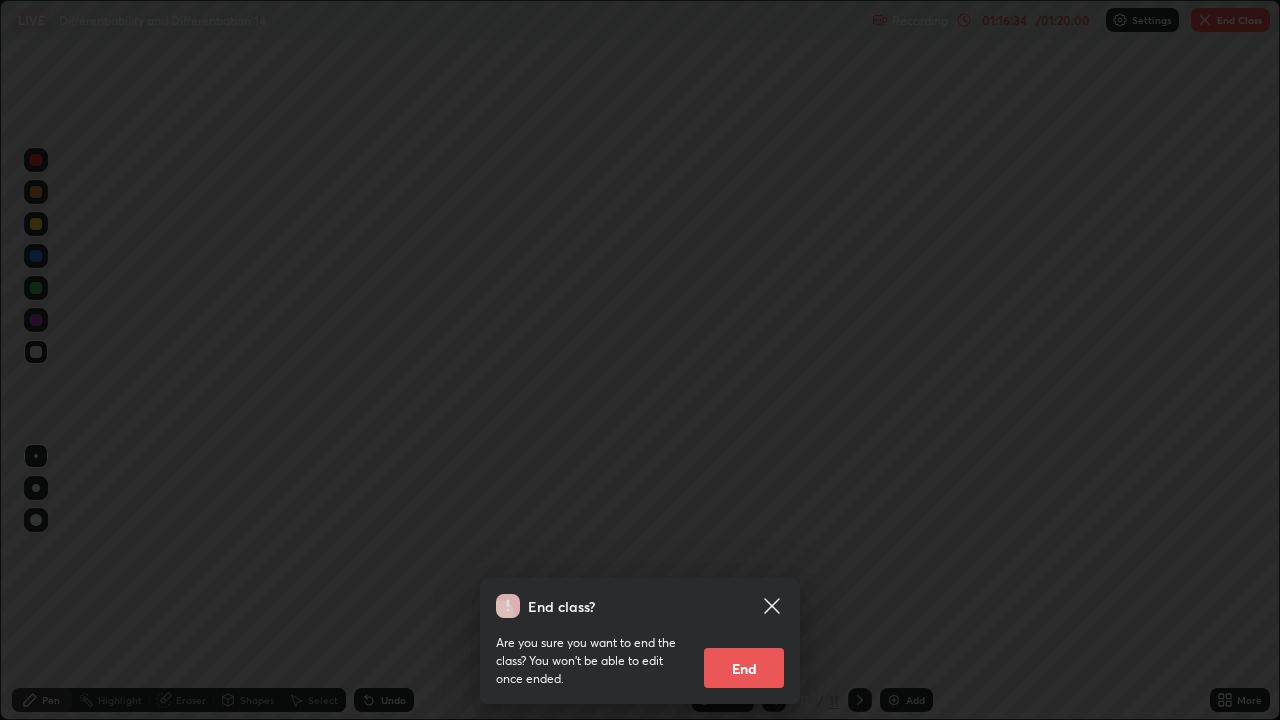 click on "End" at bounding box center [744, 668] 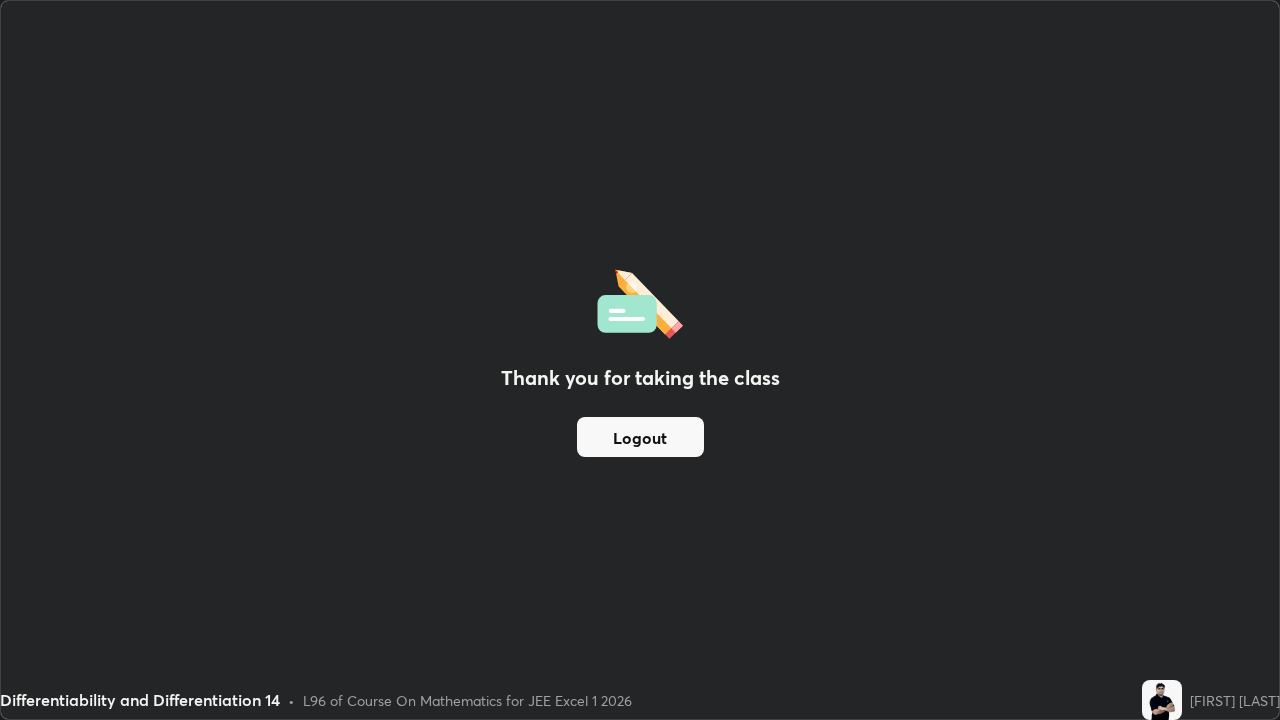 click on "Logout" at bounding box center [640, 437] 